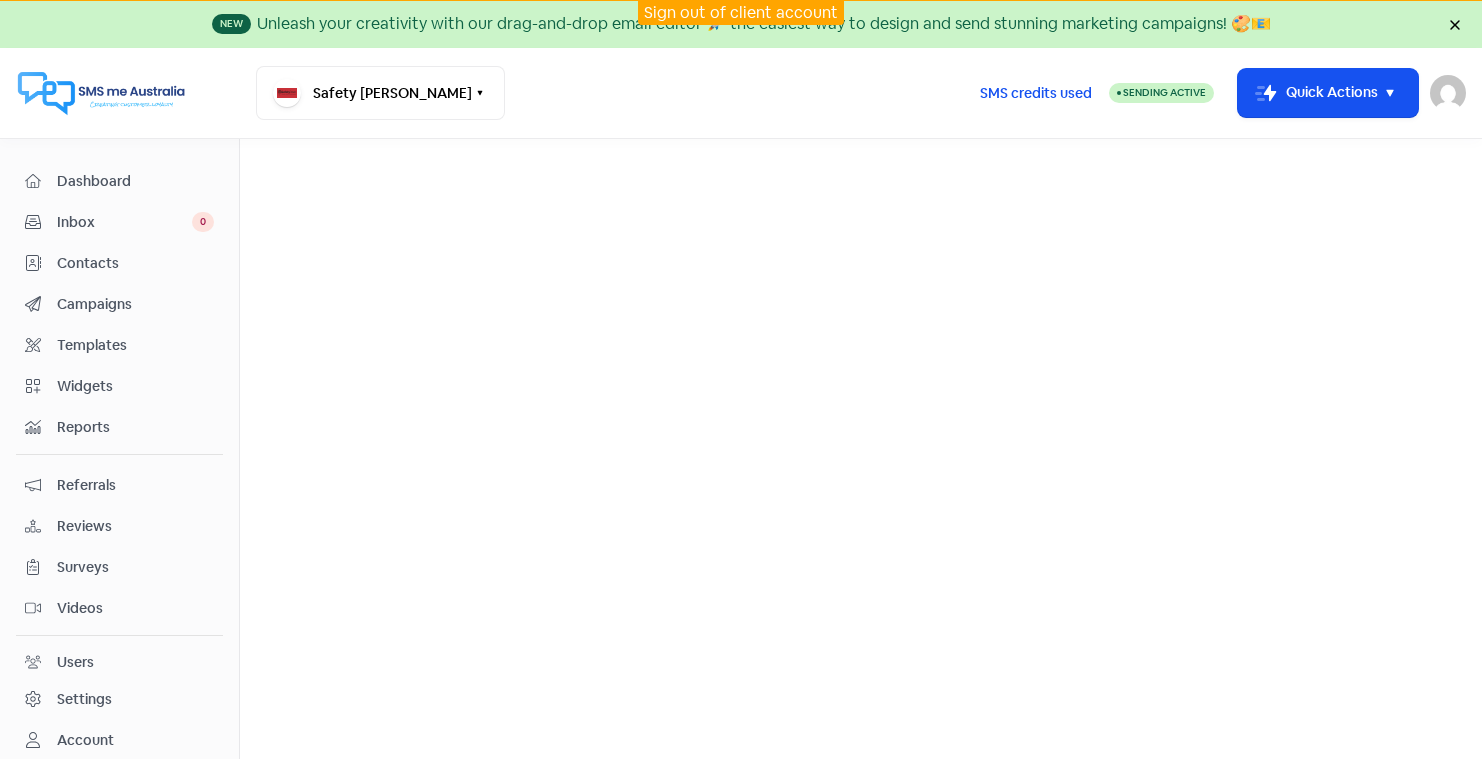 scroll, scrollTop: 0, scrollLeft: 0, axis: both 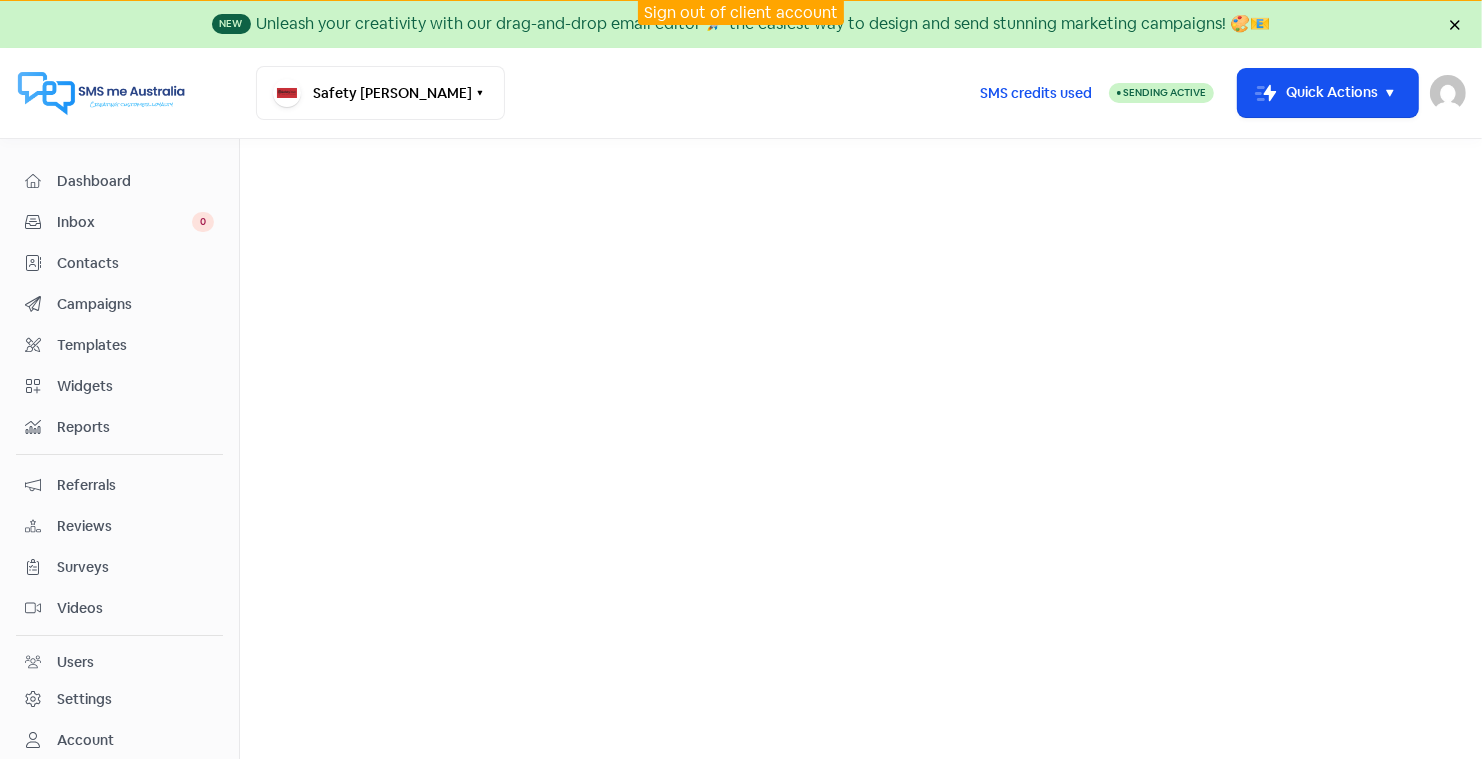 click on "Sign out of client account" at bounding box center [741, 12] 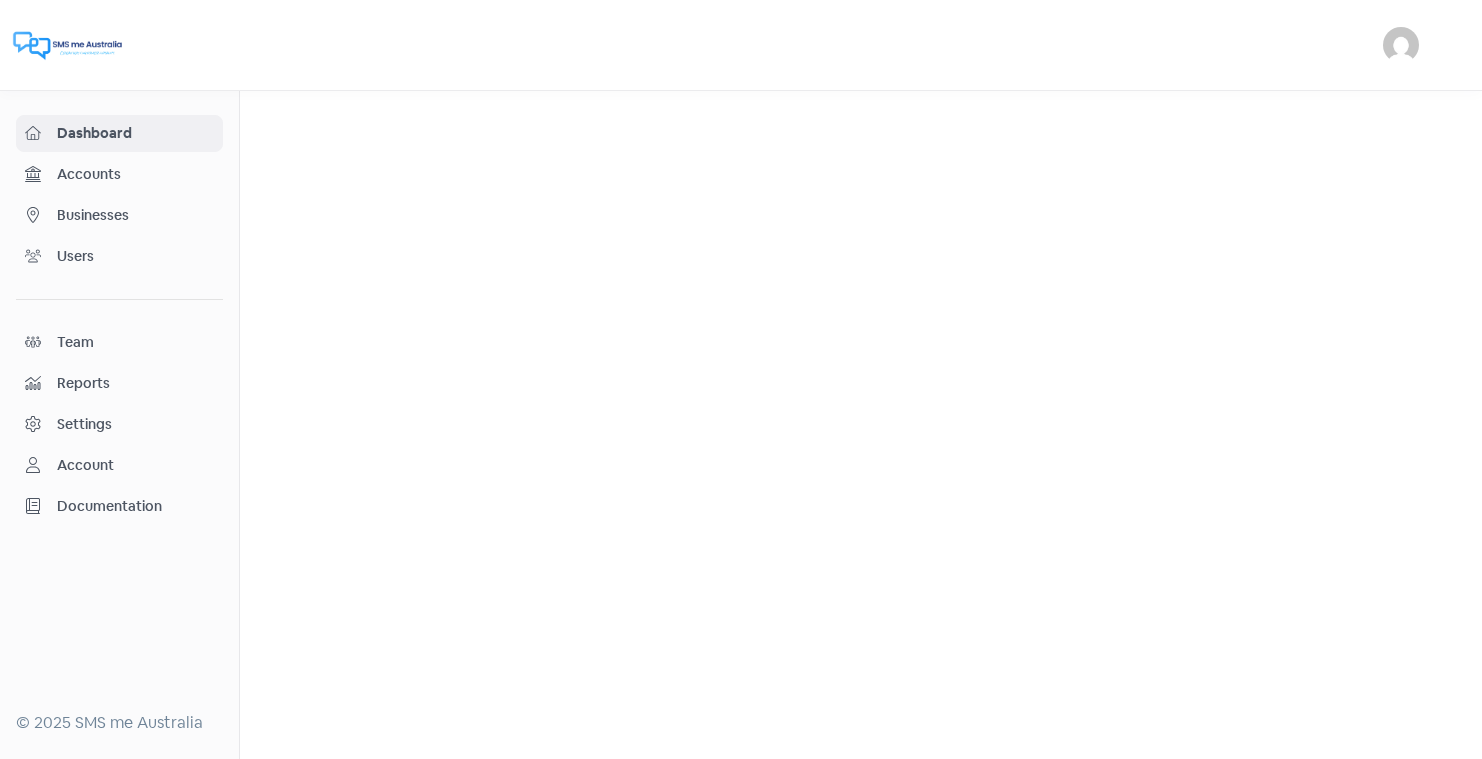scroll, scrollTop: 0, scrollLeft: 0, axis: both 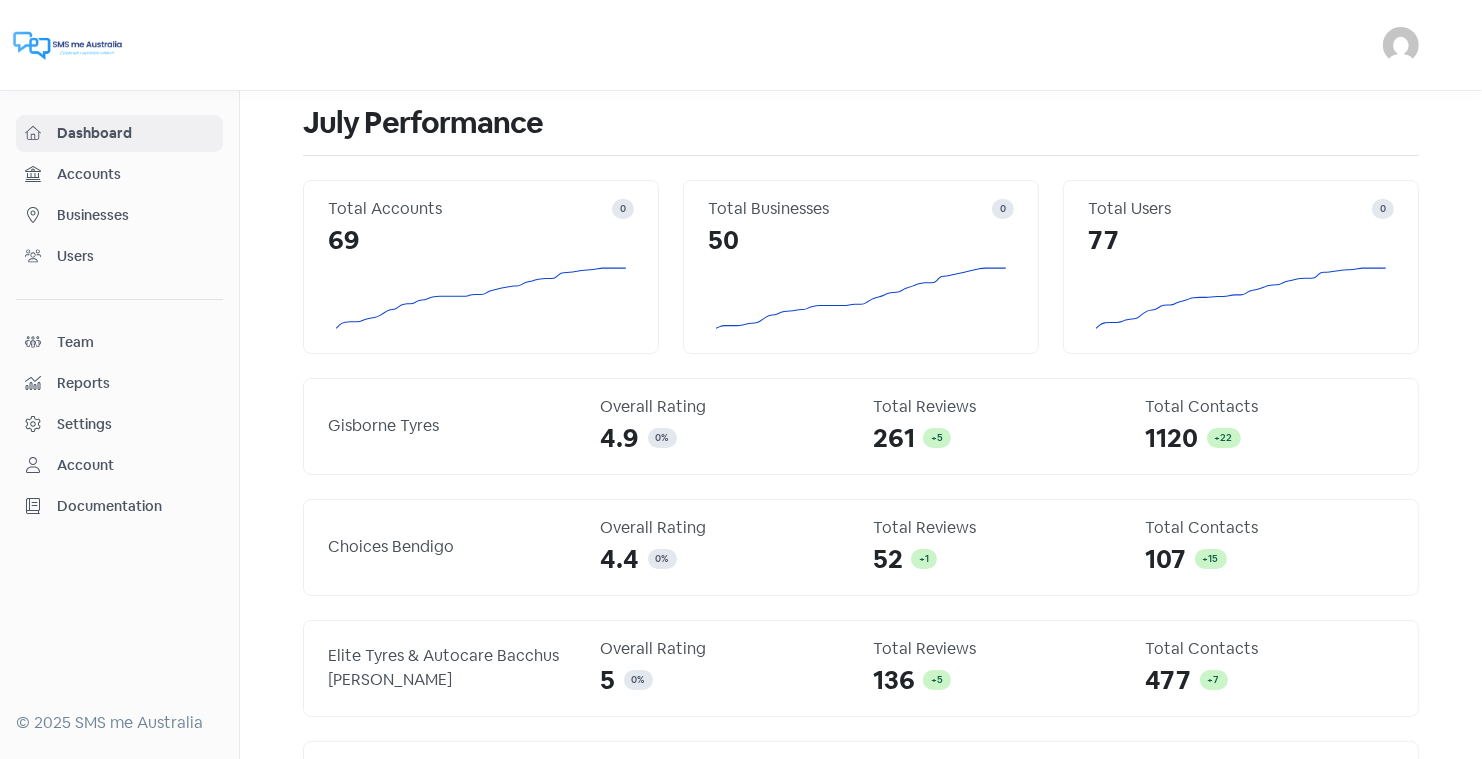 click on "Businesses" at bounding box center (135, 215) 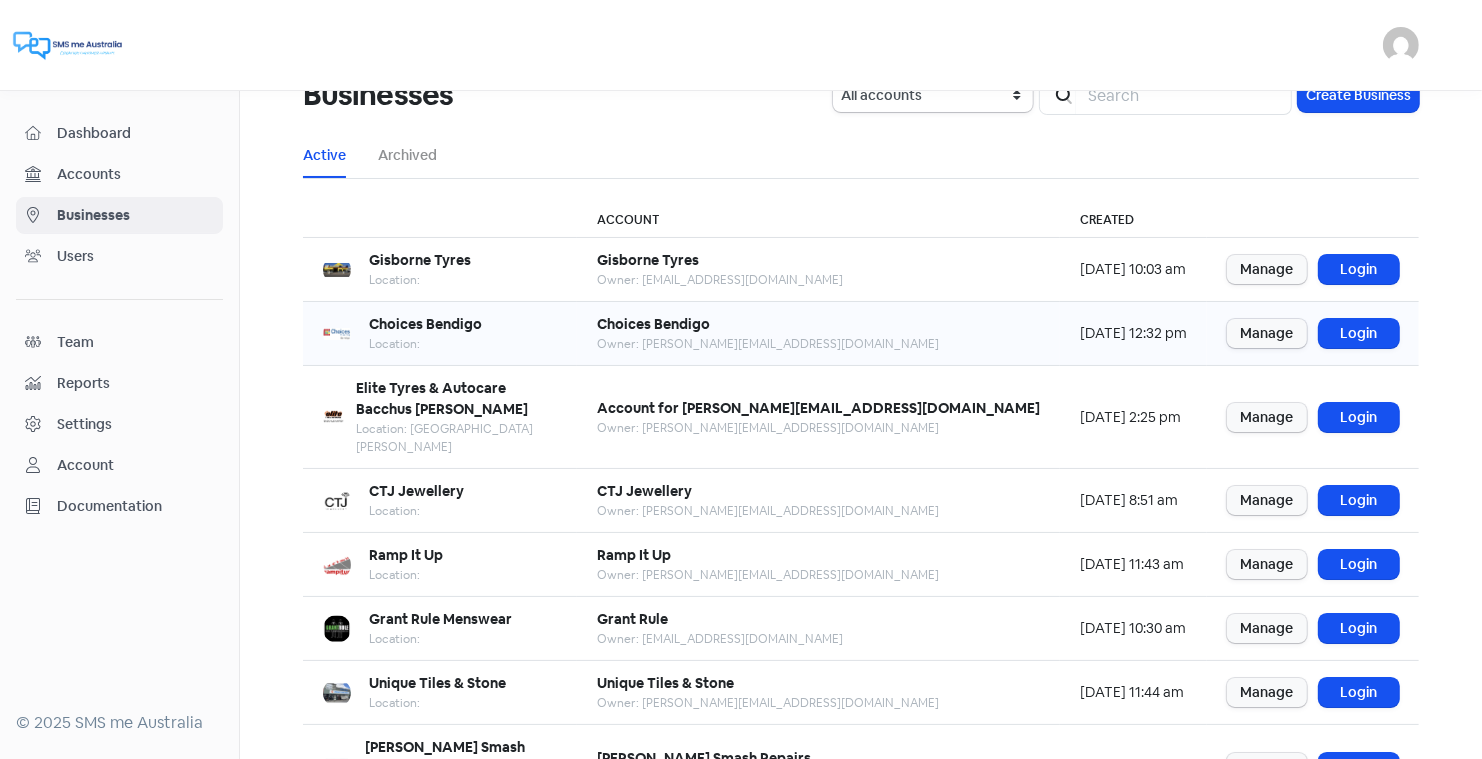 scroll, scrollTop: 27, scrollLeft: 0, axis: vertical 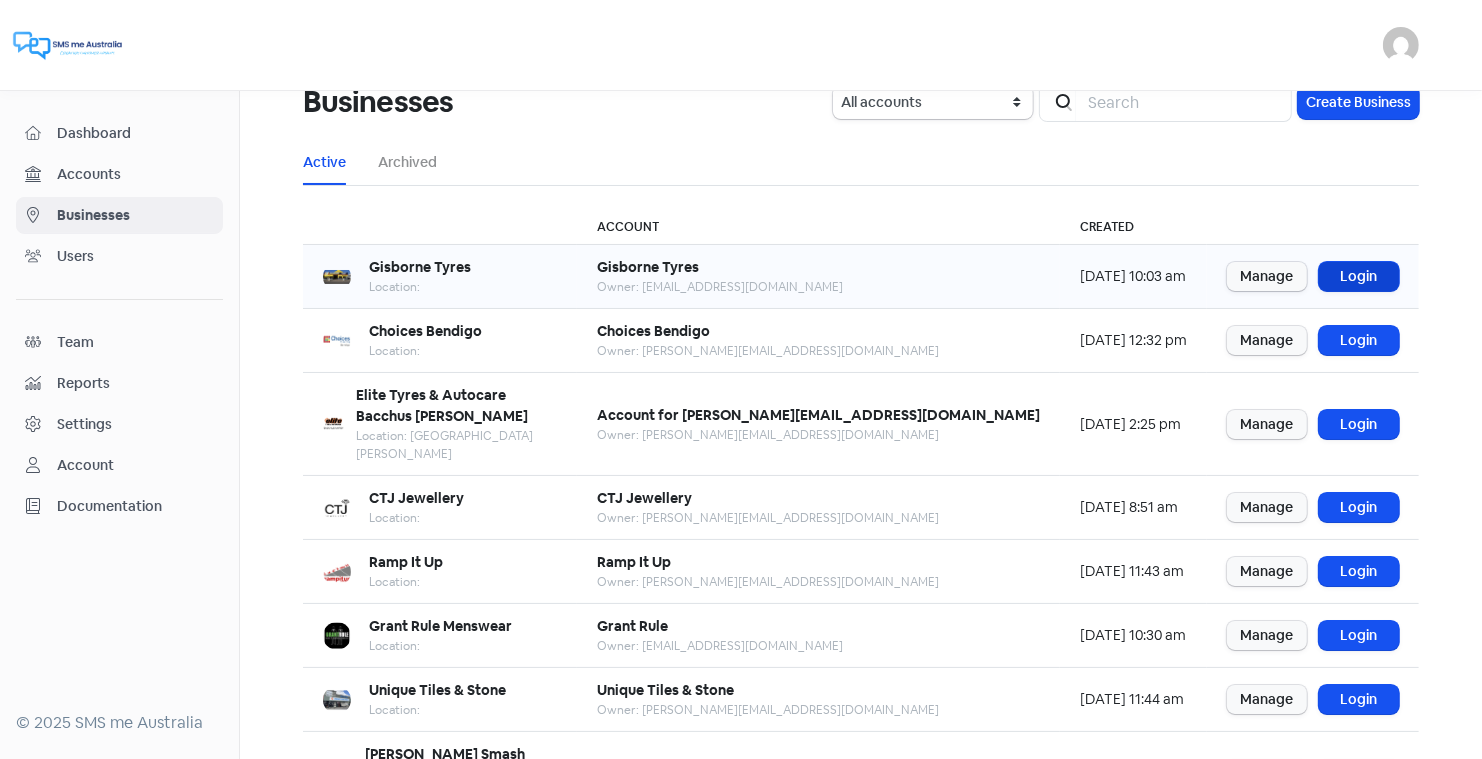 click on "Login" at bounding box center (1359, 276) 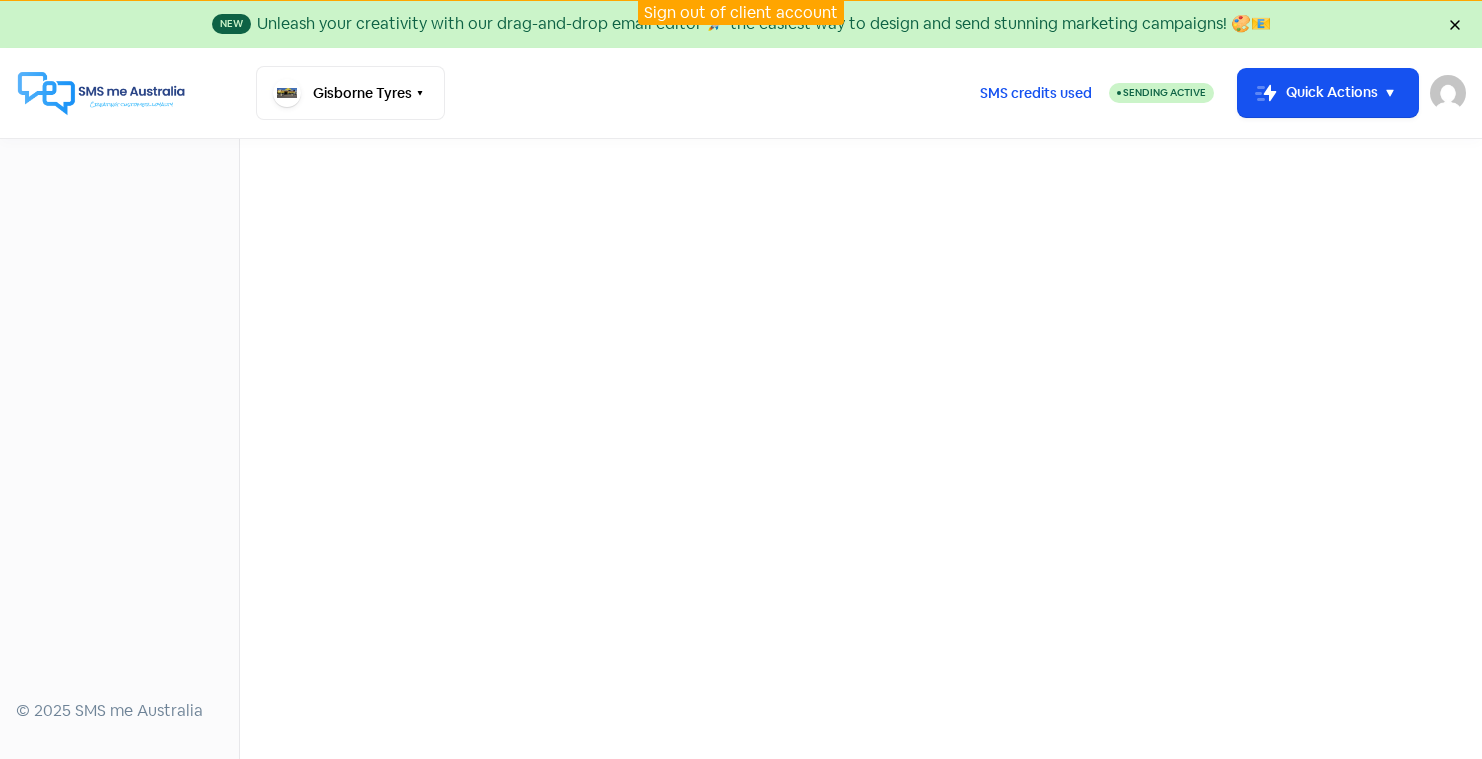 scroll, scrollTop: 0, scrollLeft: 0, axis: both 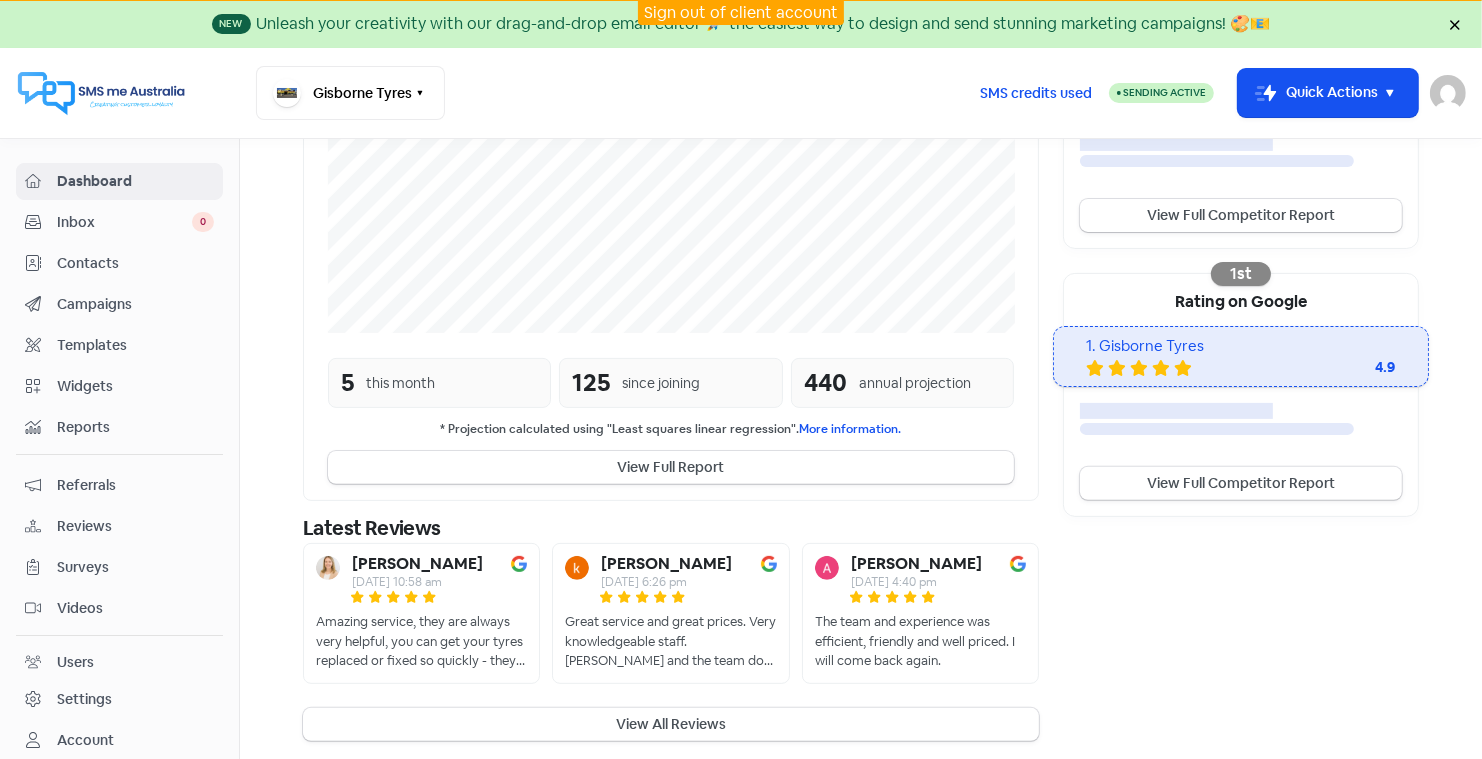 click on "Reviews" at bounding box center (135, 526) 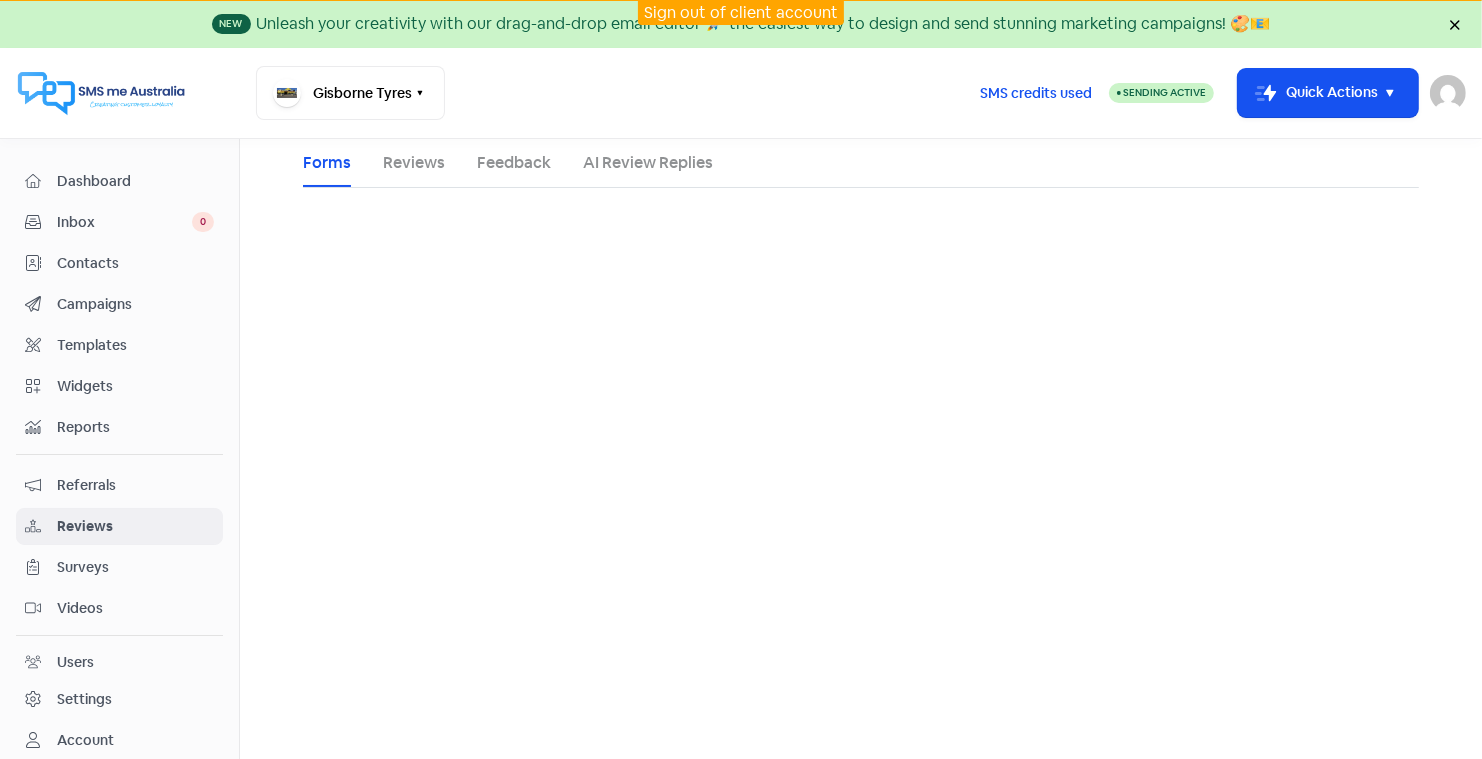 scroll, scrollTop: 0, scrollLeft: 0, axis: both 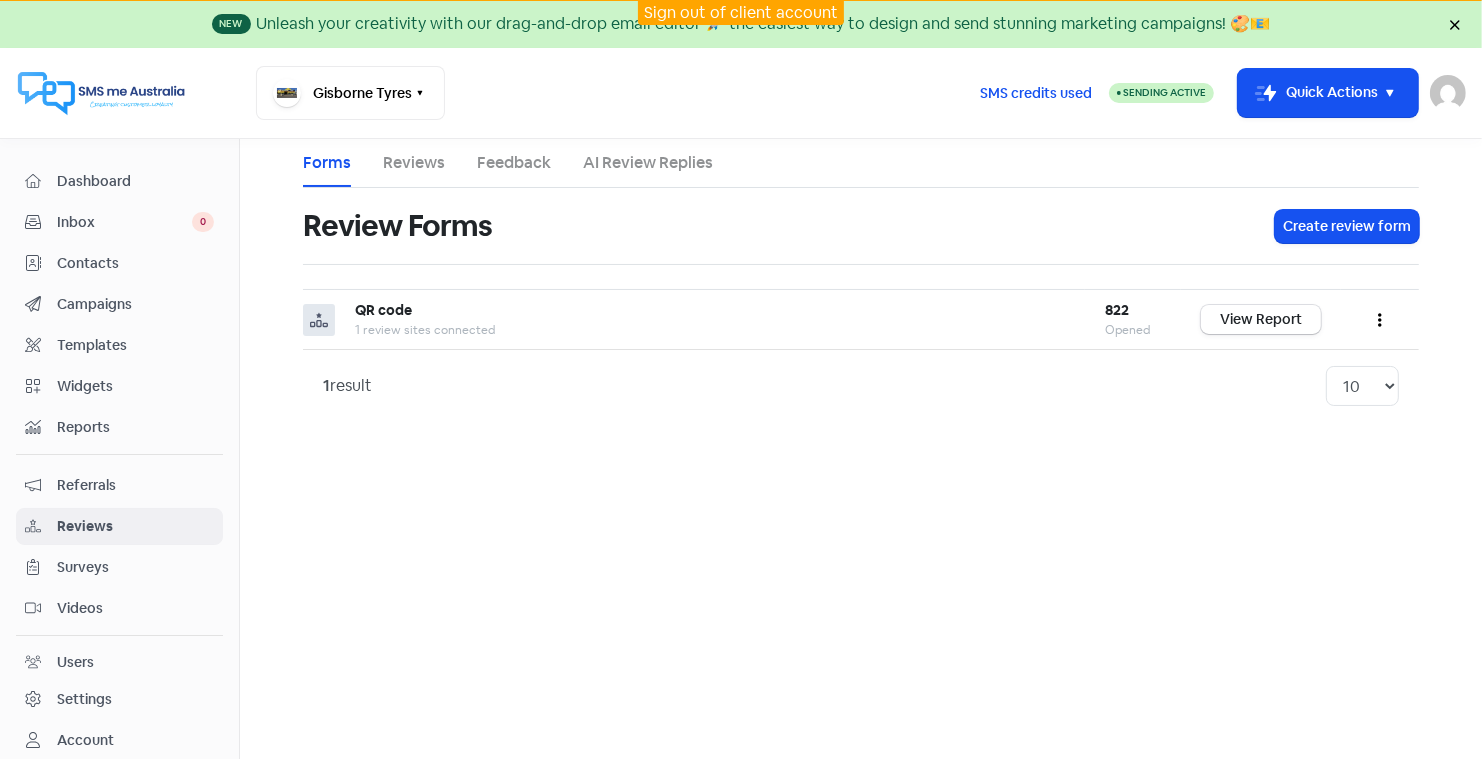 click on "AI Review Replies" at bounding box center (648, 163) 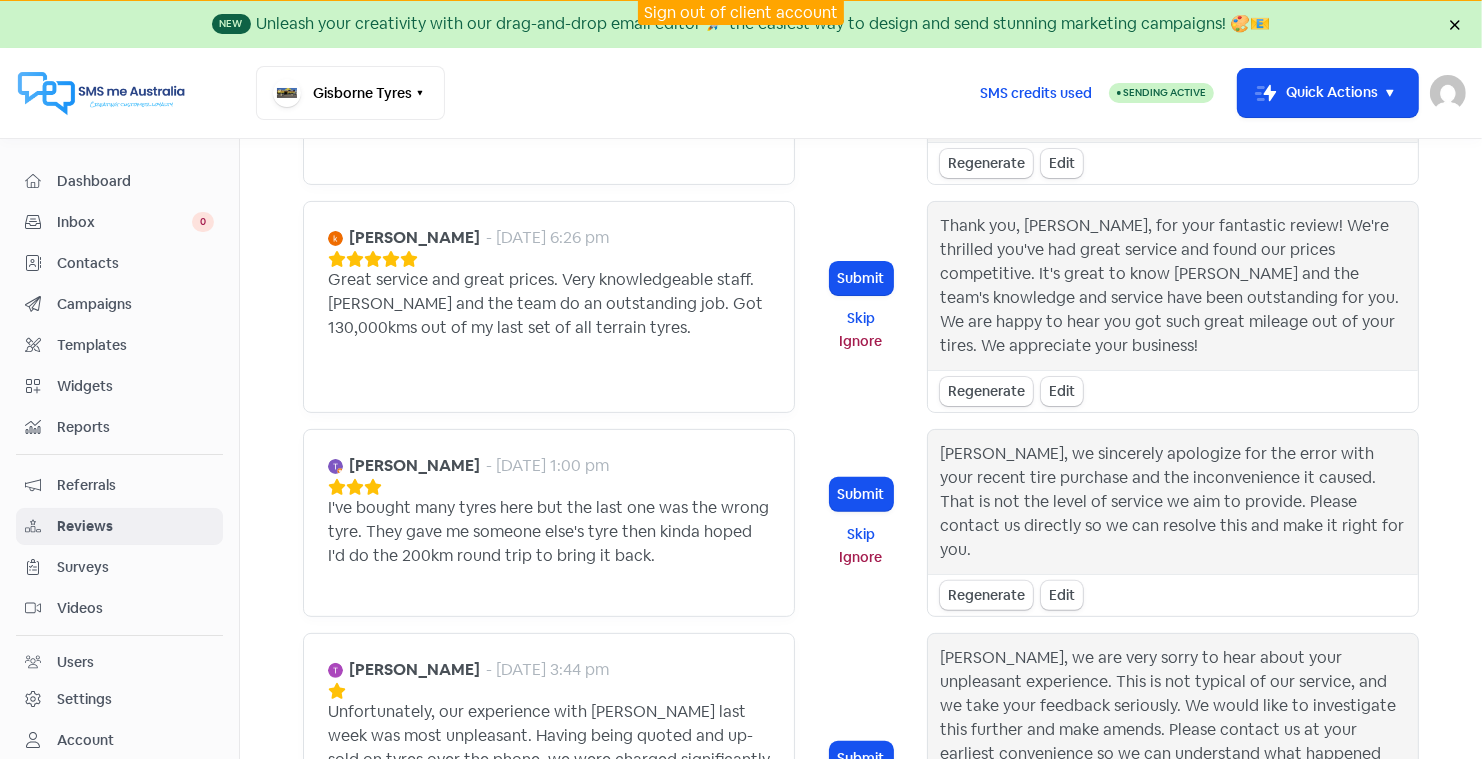 scroll, scrollTop: 0, scrollLeft: 0, axis: both 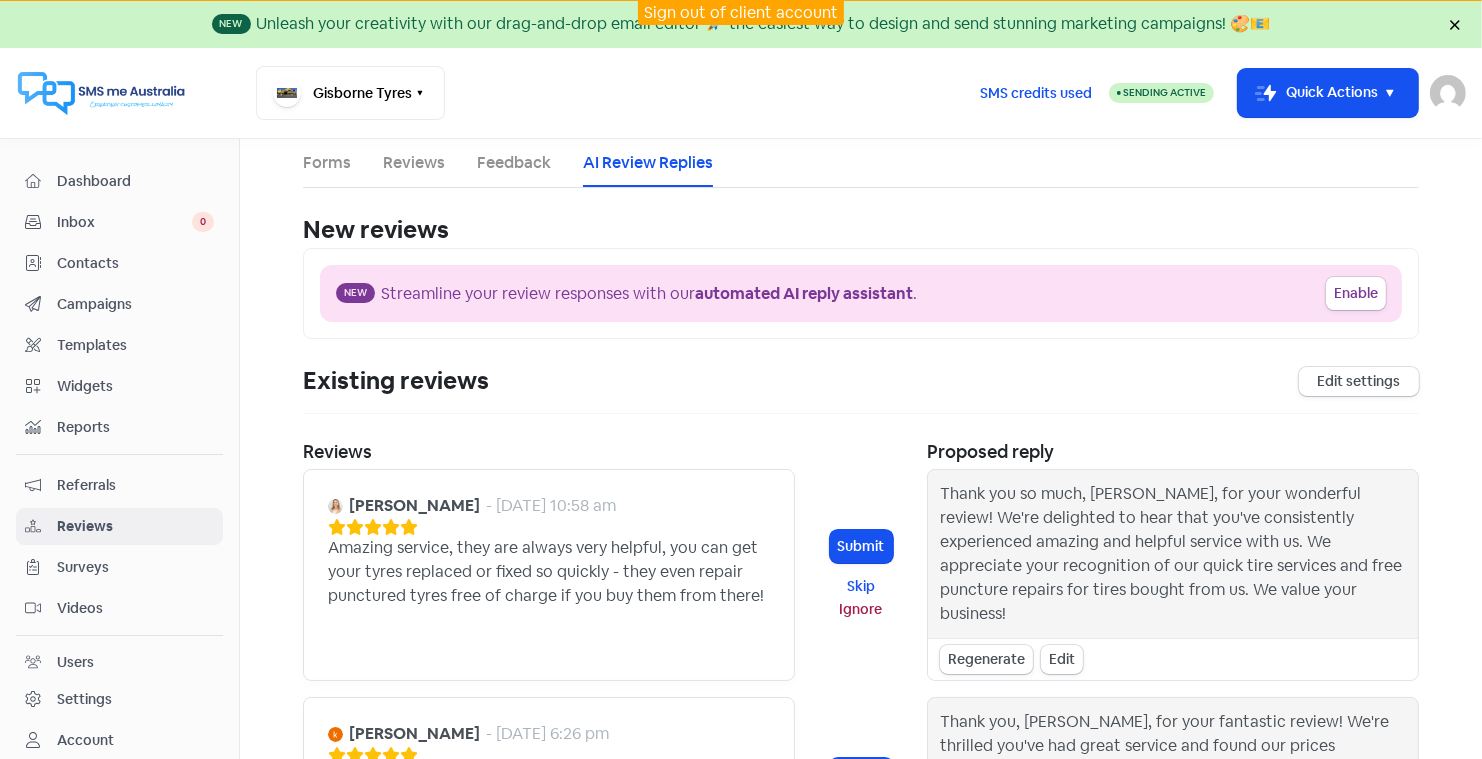 click on "Contacts" at bounding box center [135, 263] 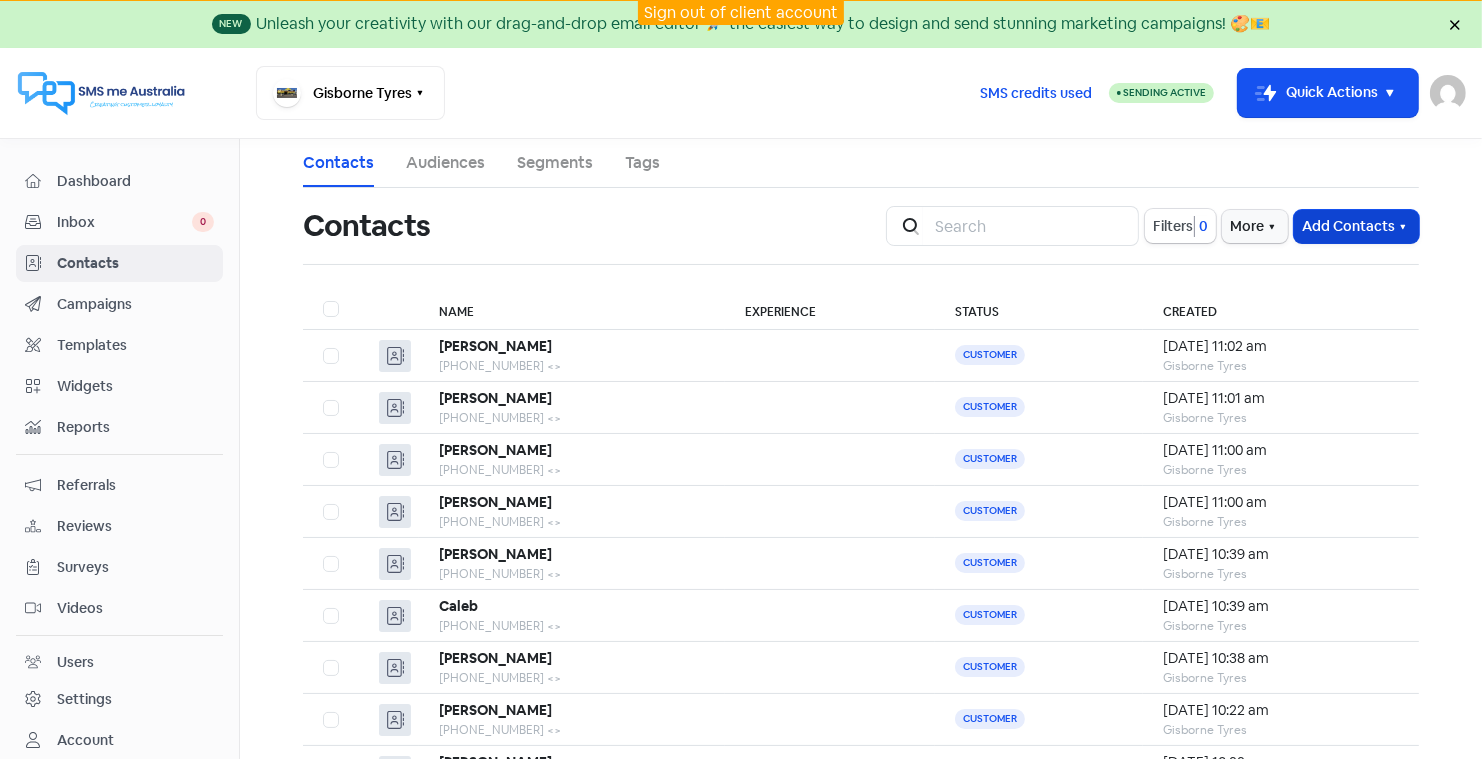 click on "Add Contacts" at bounding box center [1356, 226] 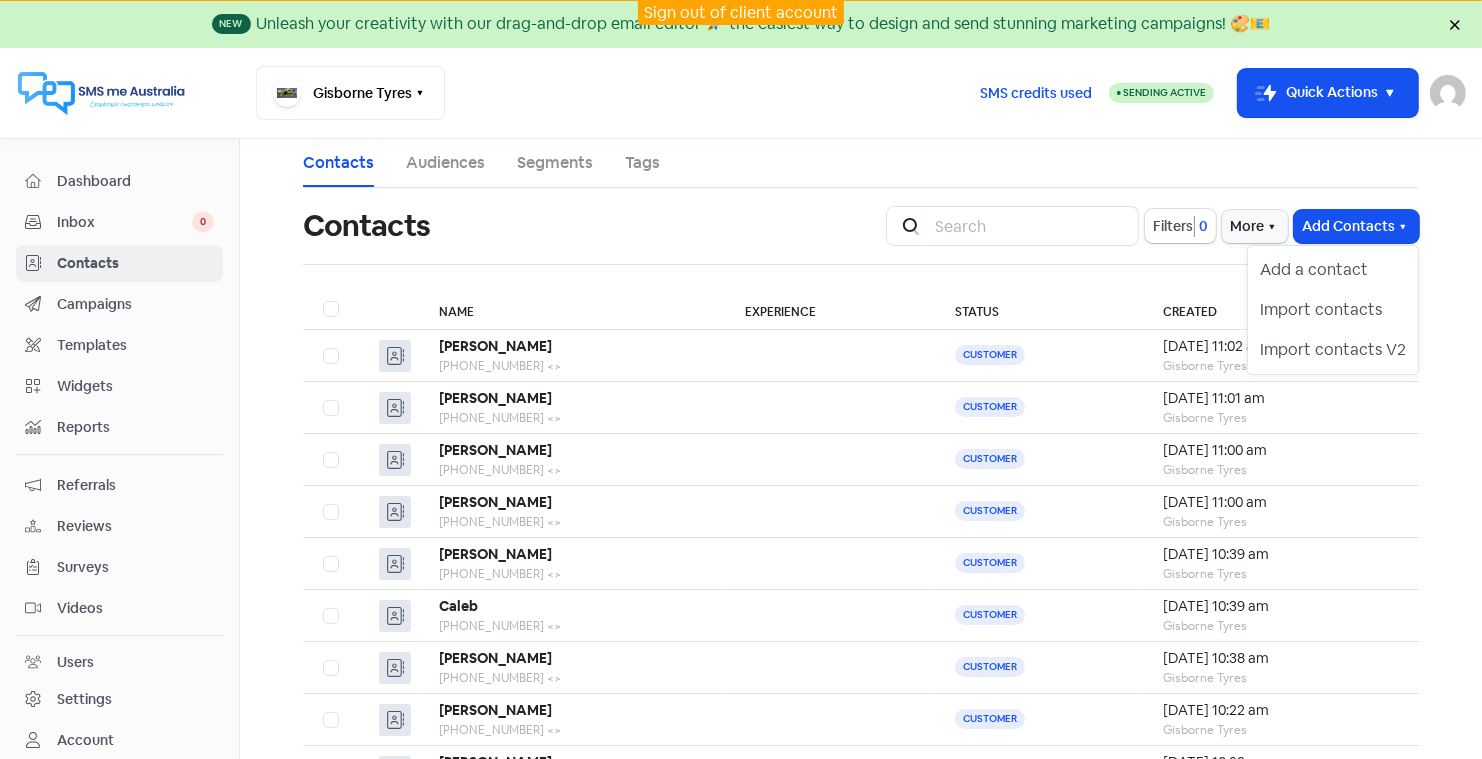 click on "Reviews" at bounding box center [135, 526] 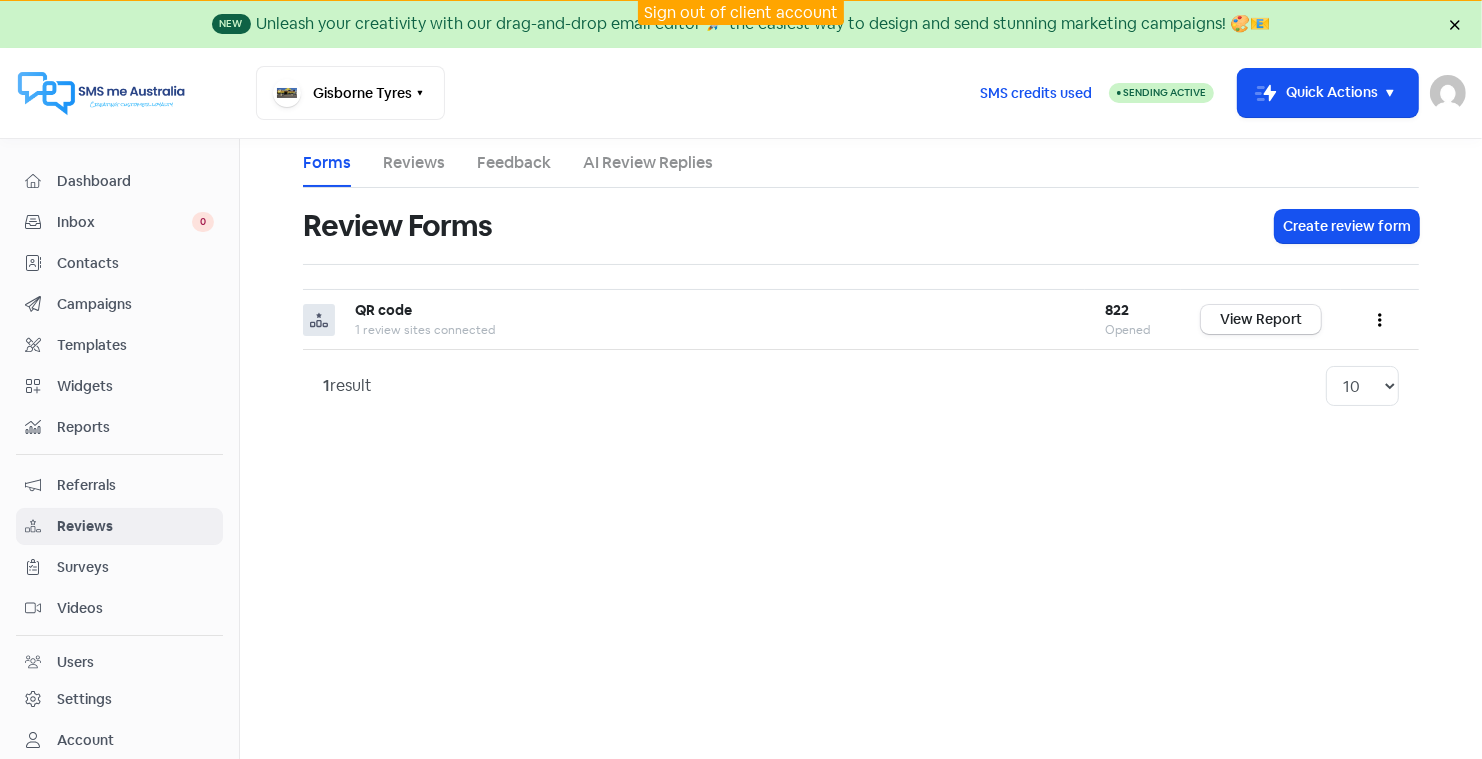 click on "AI Review Replies" at bounding box center (648, 163) 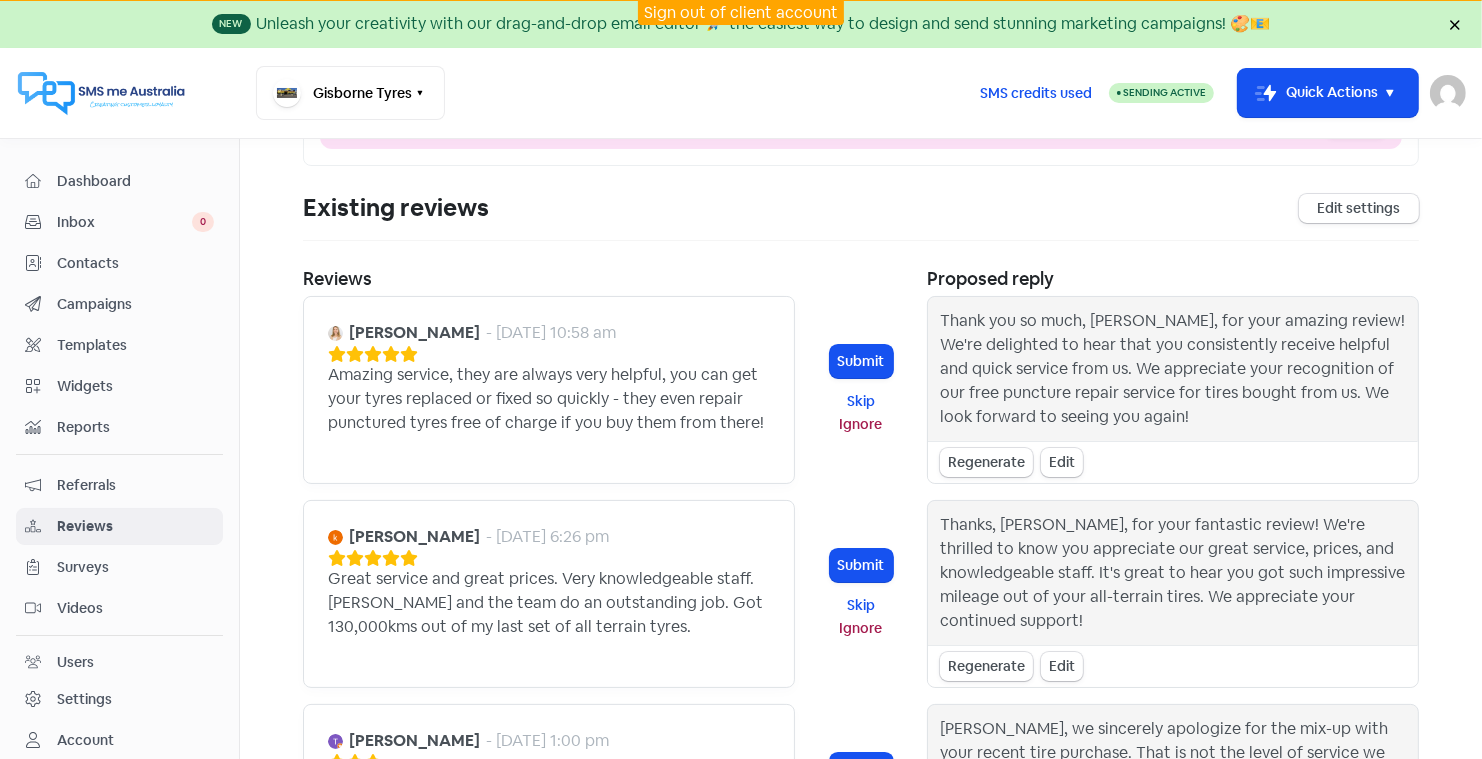scroll, scrollTop: 182, scrollLeft: 0, axis: vertical 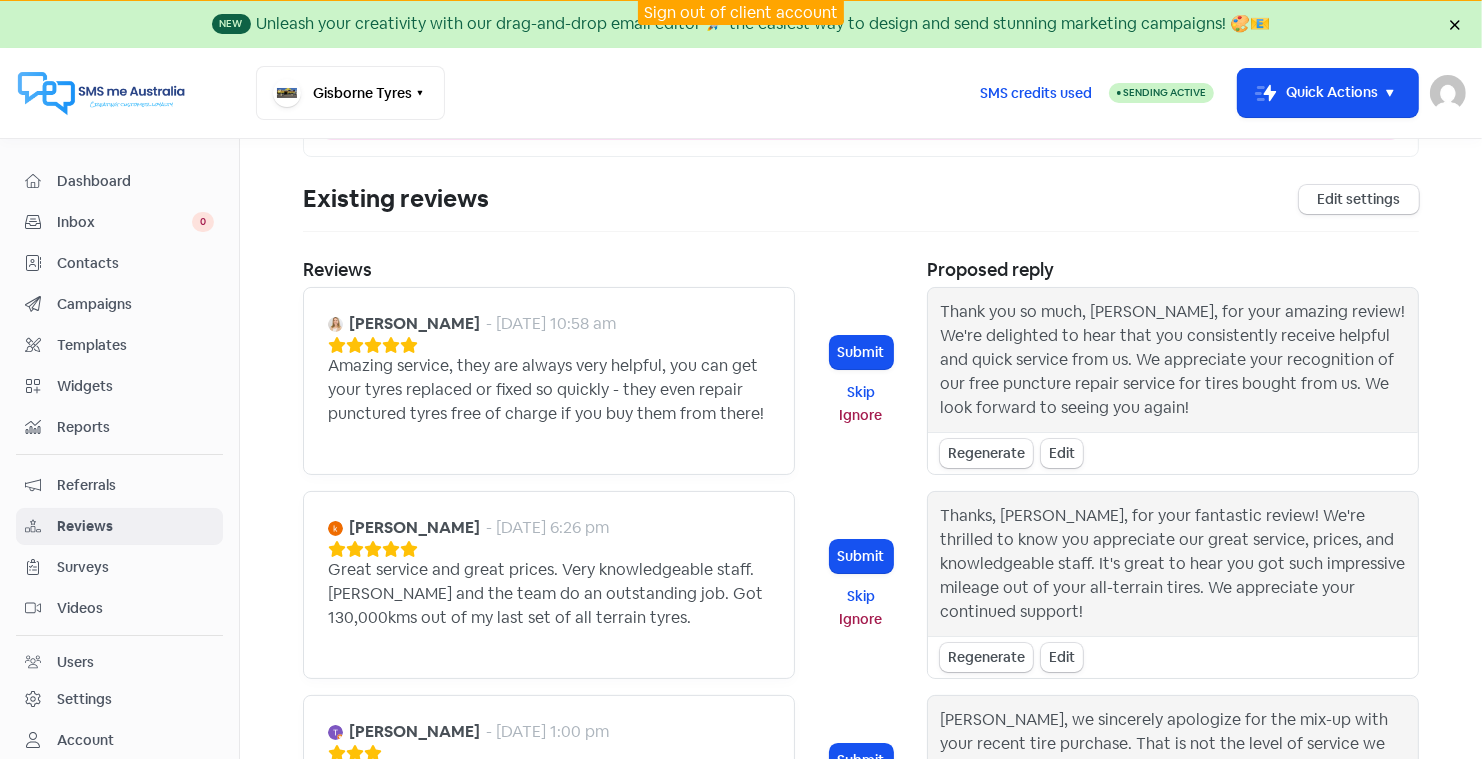 click on "Sign out of client account" at bounding box center (741, 12) 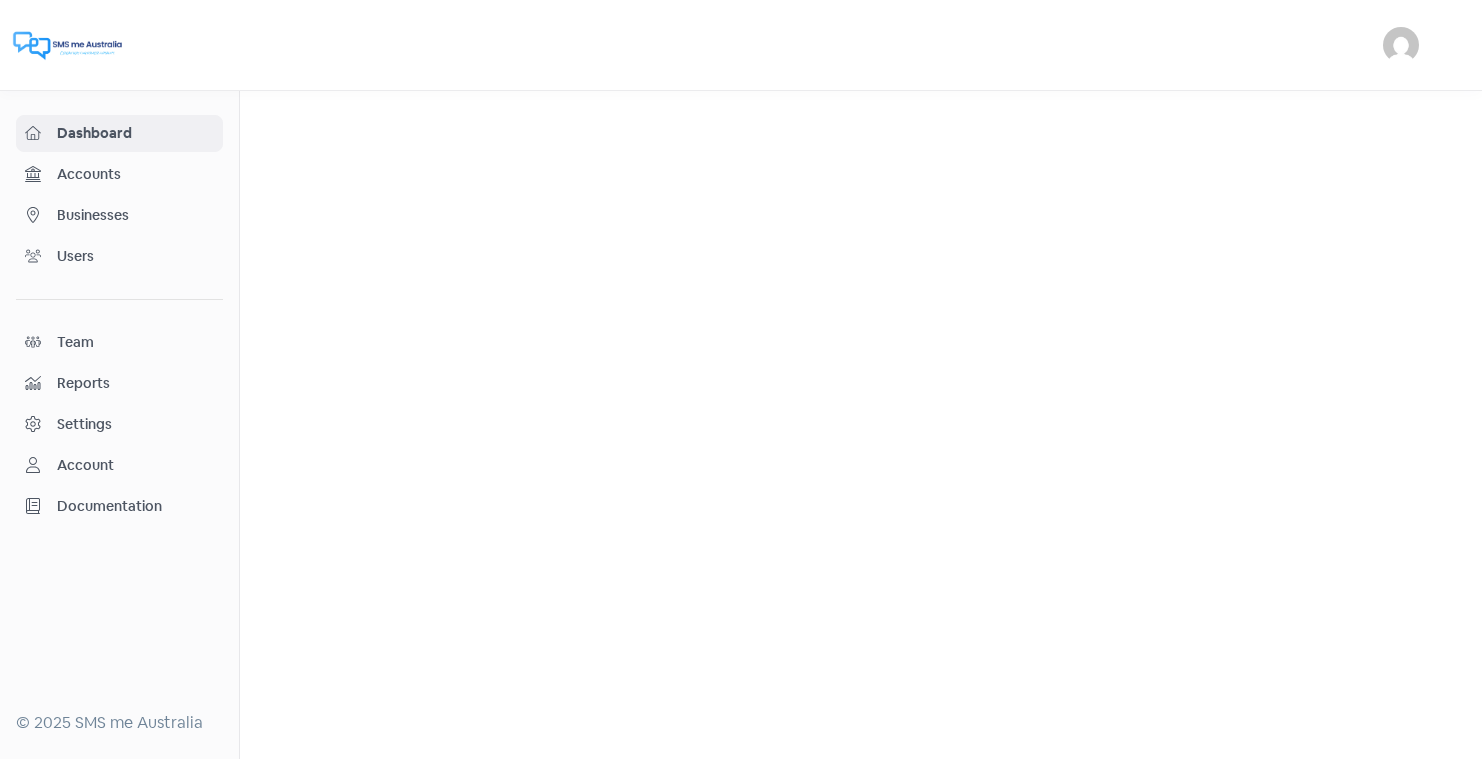scroll, scrollTop: 0, scrollLeft: 0, axis: both 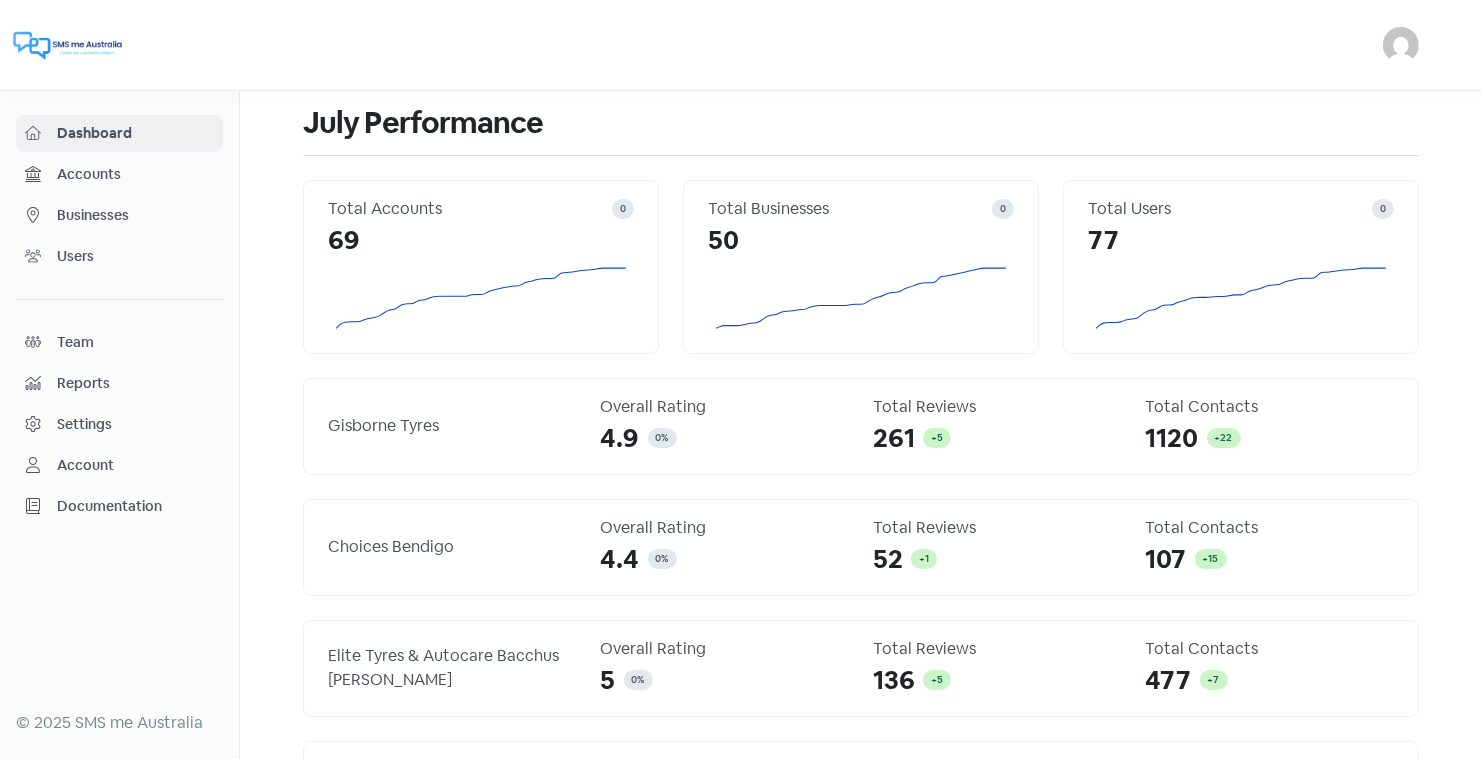 click on "Businesses" at bounding box center (135, 215) 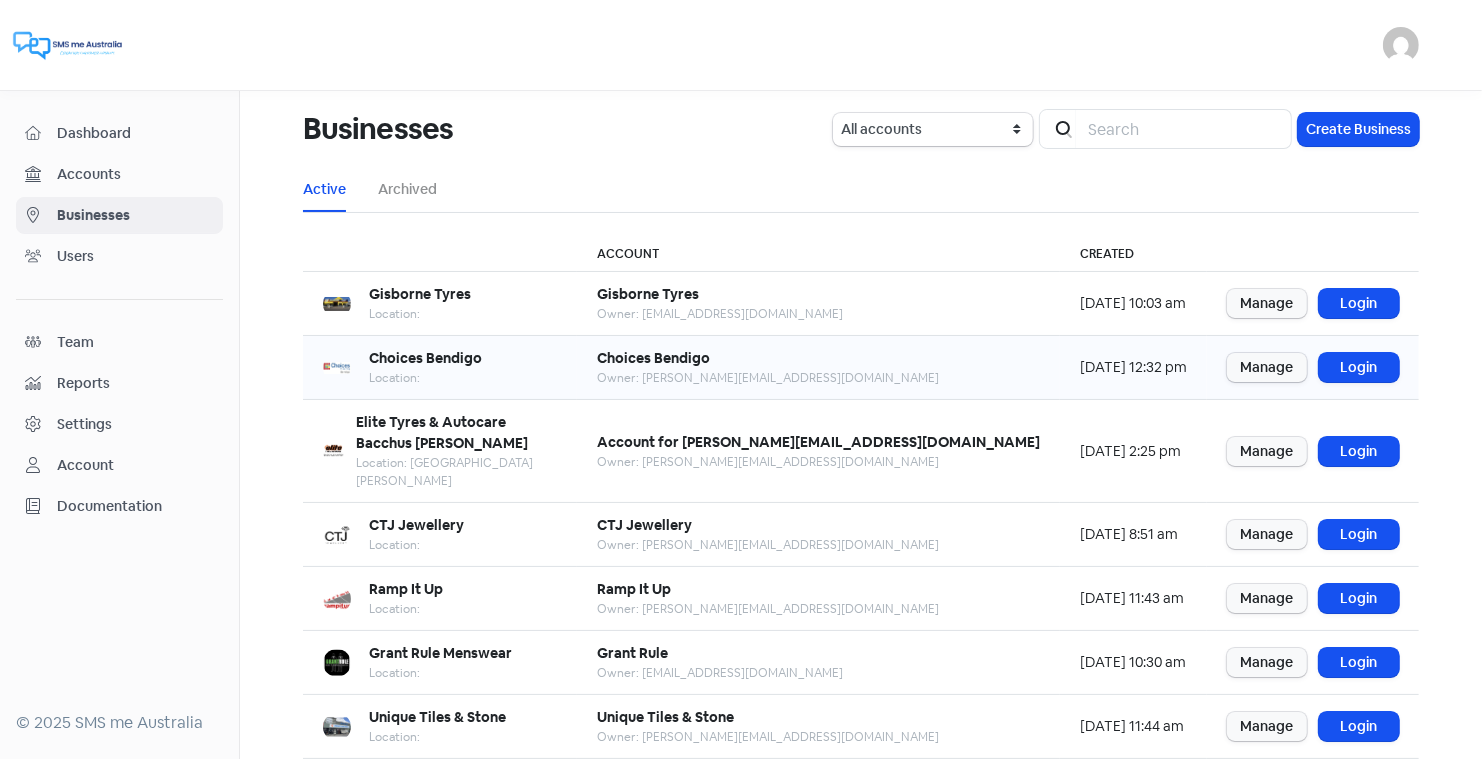 scroll, scrollTop: 243, scrollLeft: 0, axis: vertical 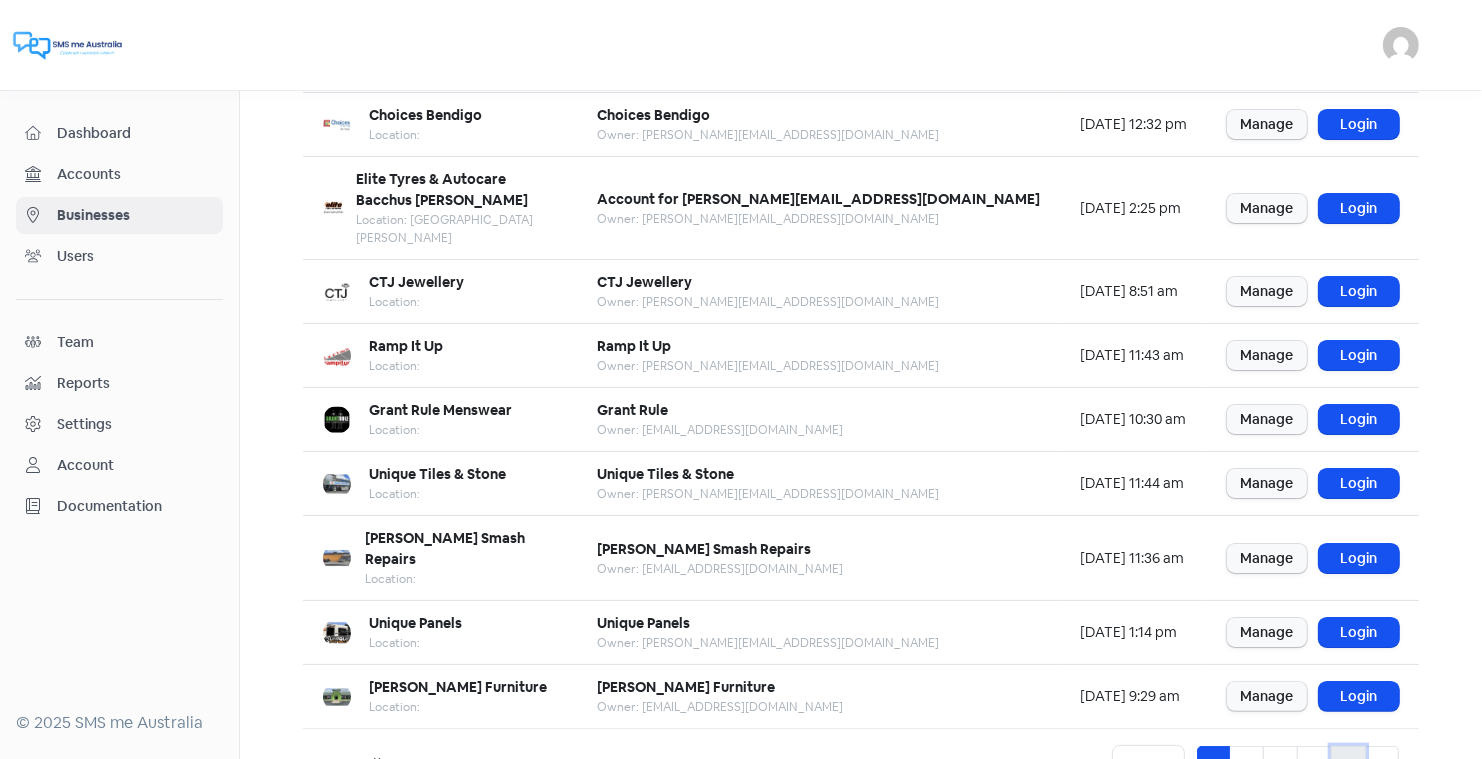 click on "5" at bounding box center (1348, 765) 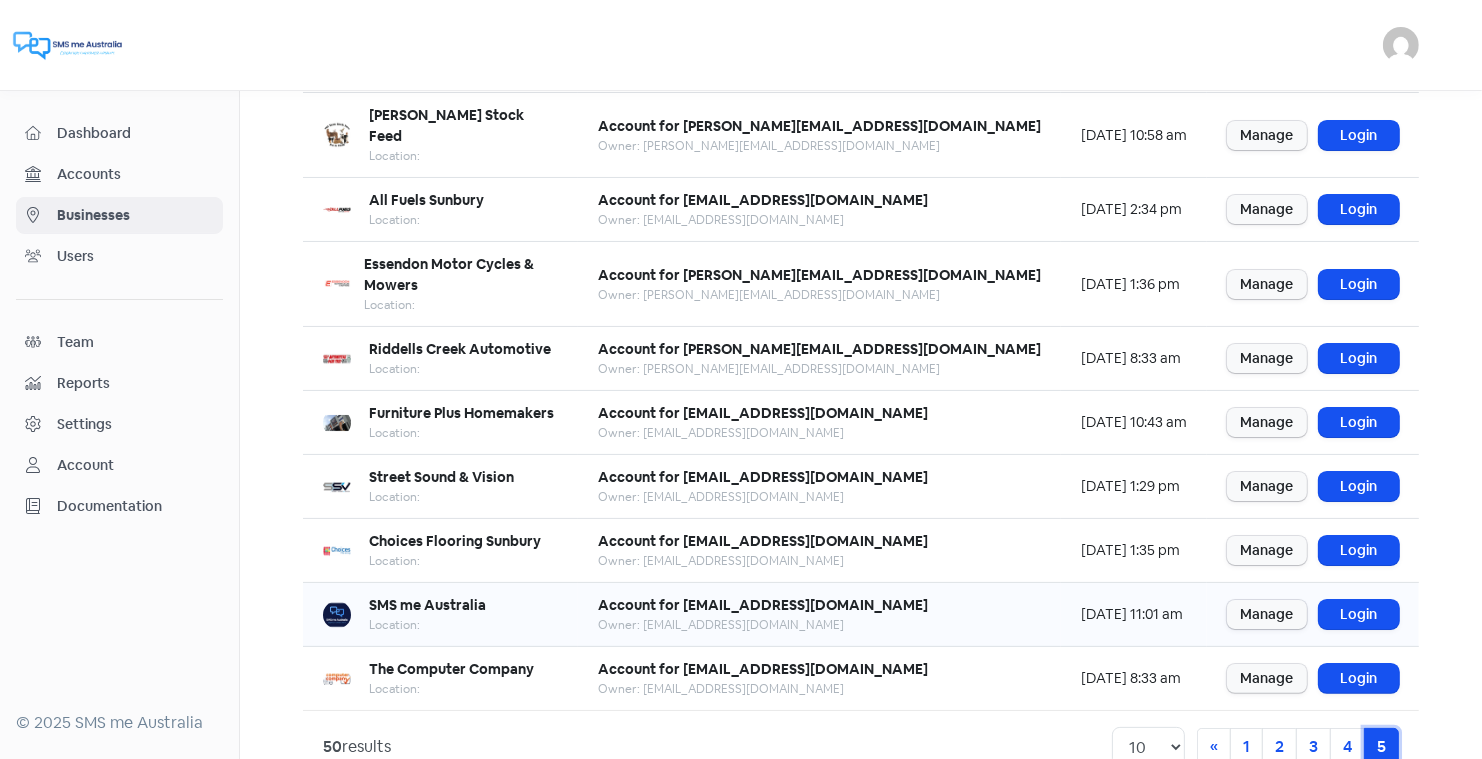 scroll, scrollTop: 261, scrollLeft: 0, axis: vertical 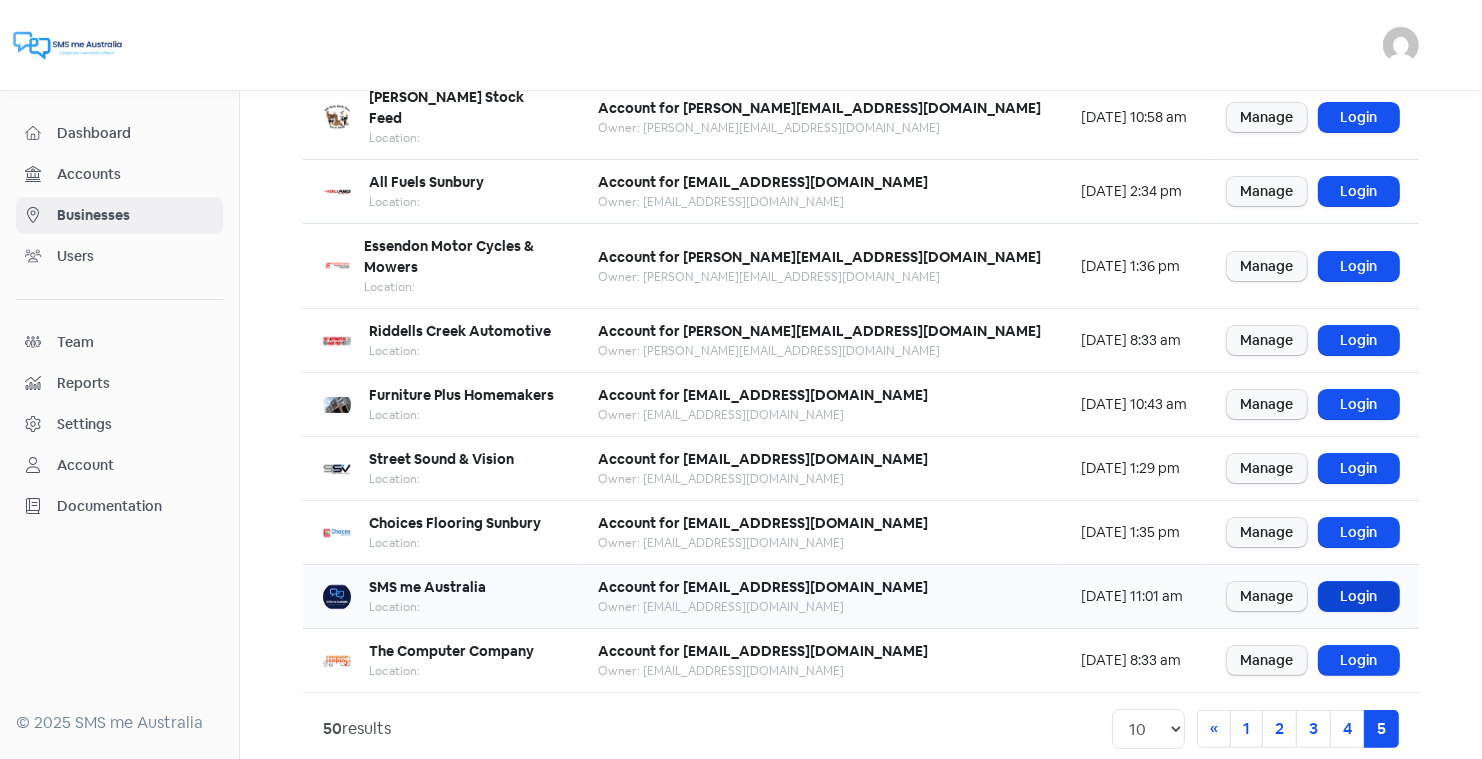 click on "Login" at bounding box center (1359, 596) 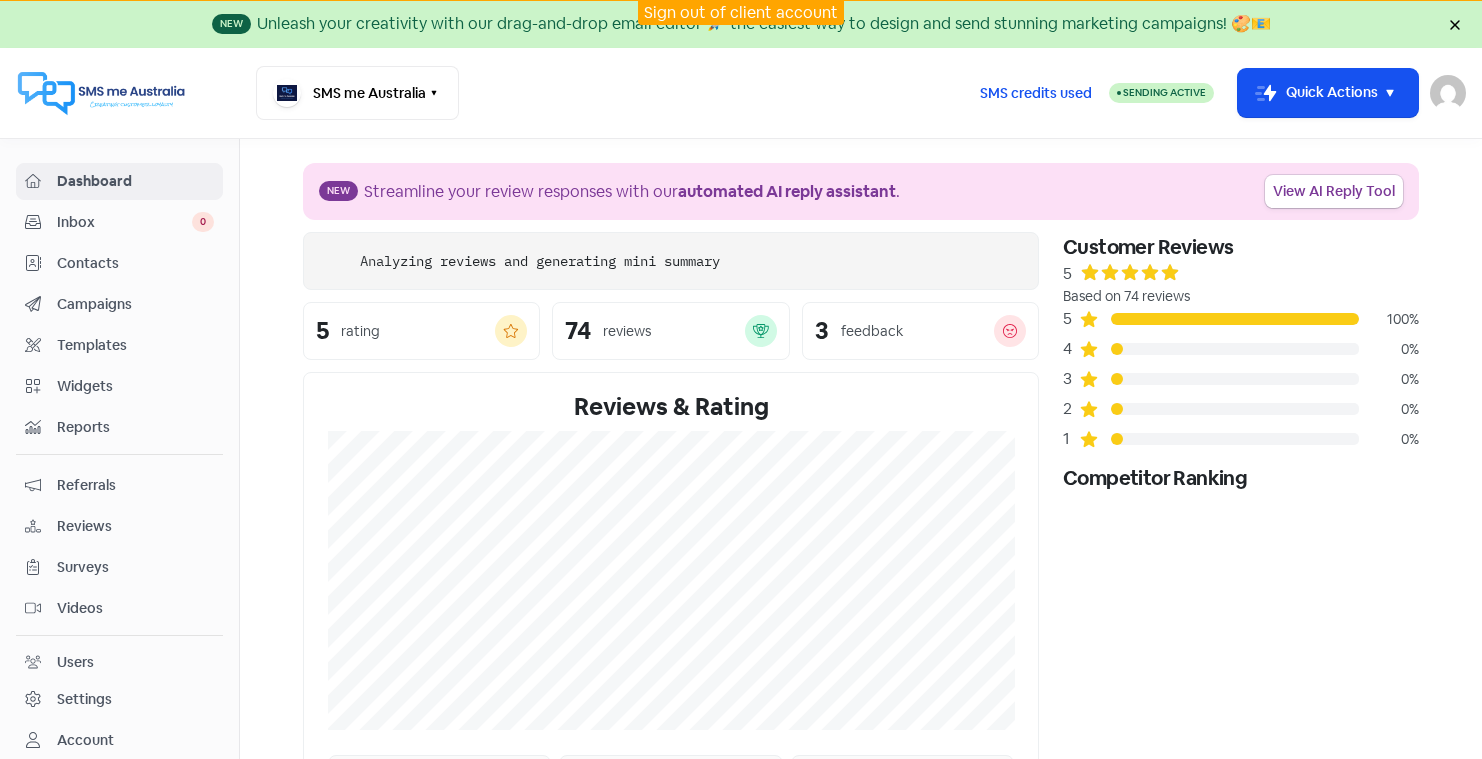 scroll, scrollTop: 0, scrollLeft: 0, axis: both 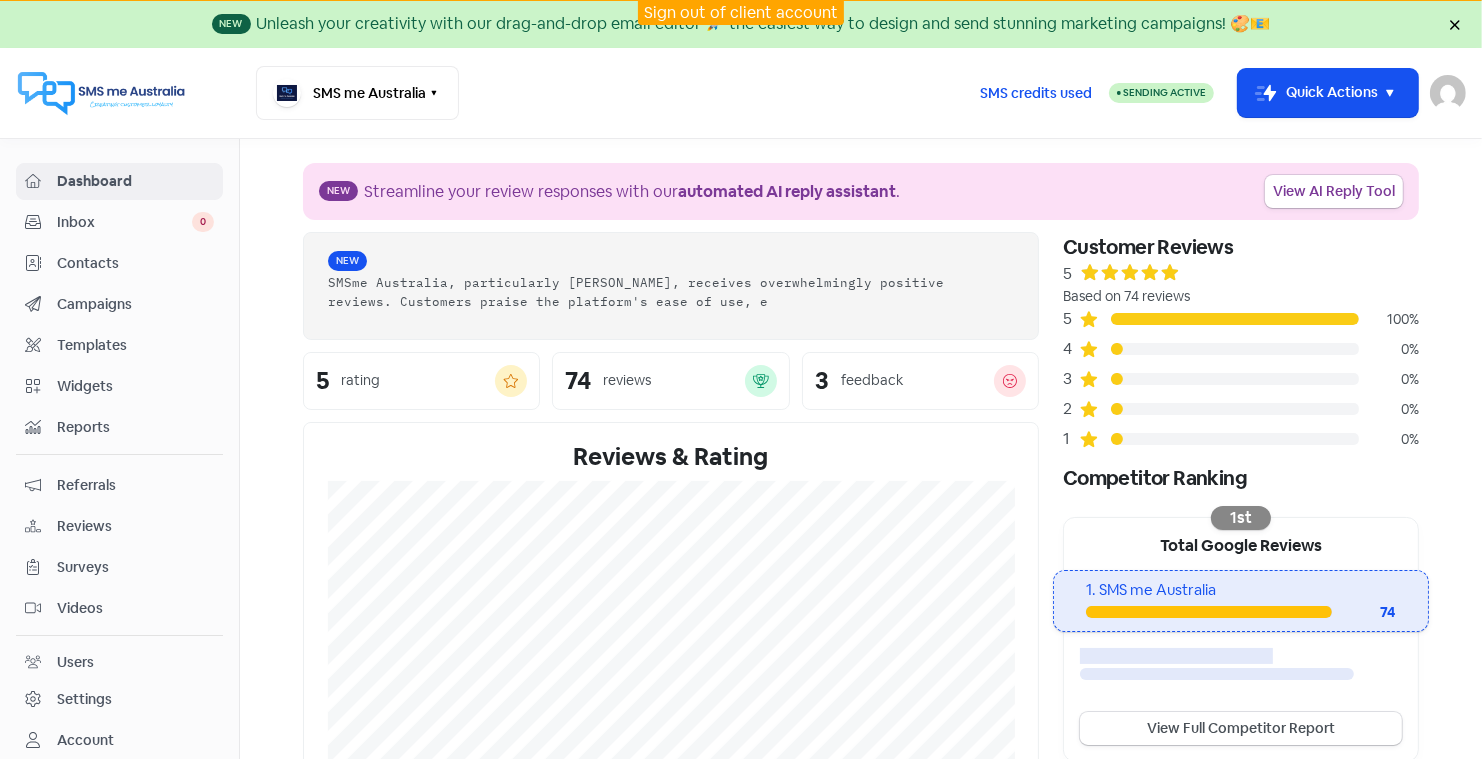 click on "Reviews" at bounding box center [135, 526] 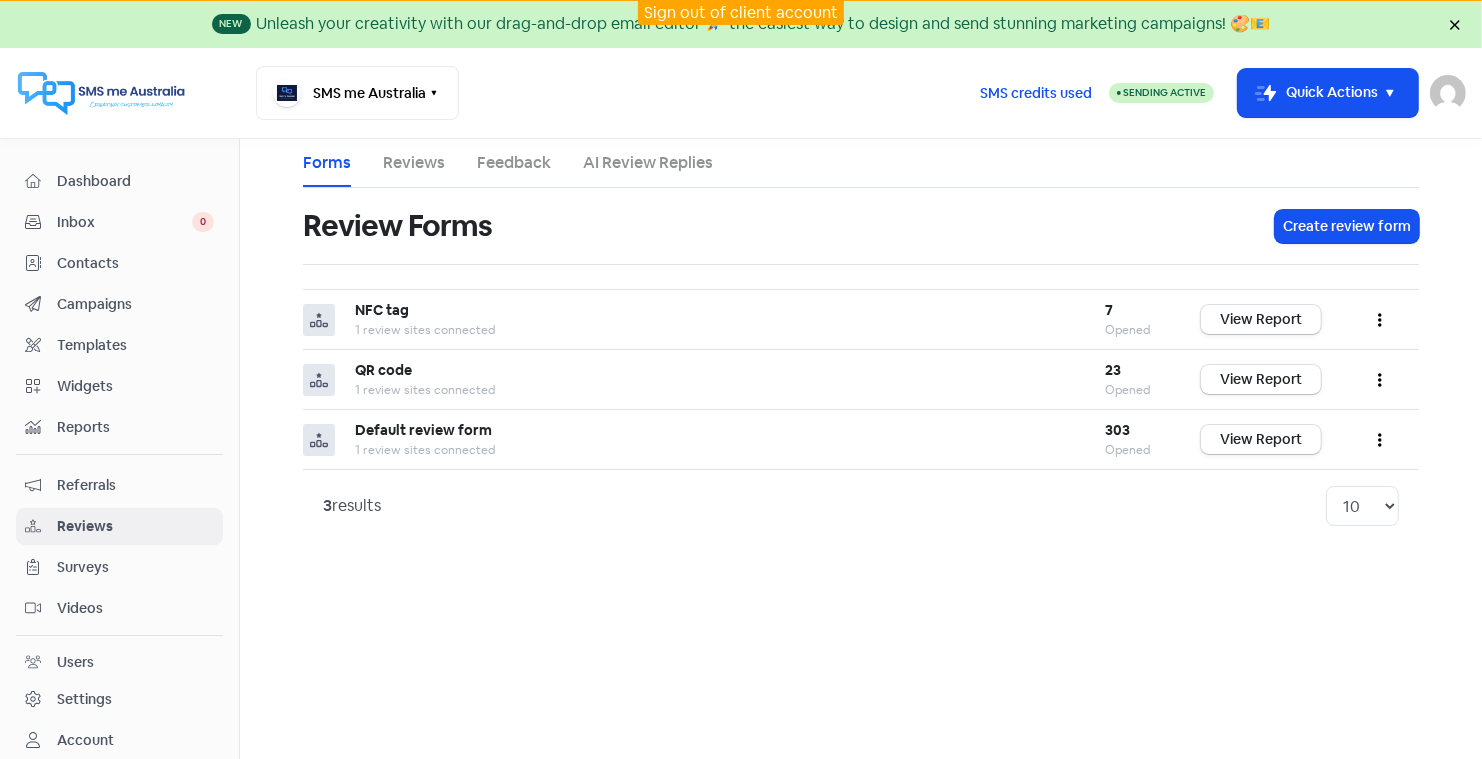 click on "AI Review Replies" at bounding box center [648, 163] 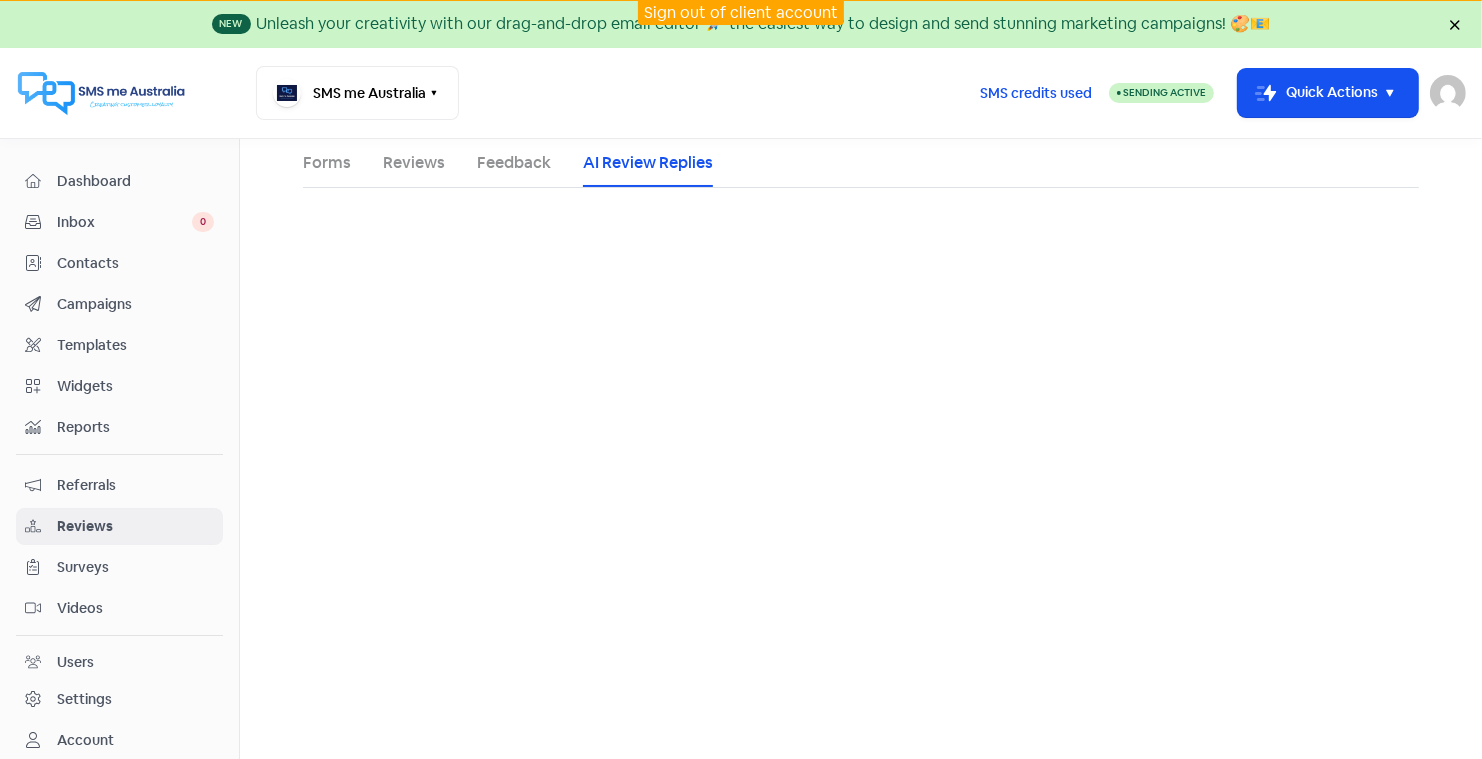 select on "30" 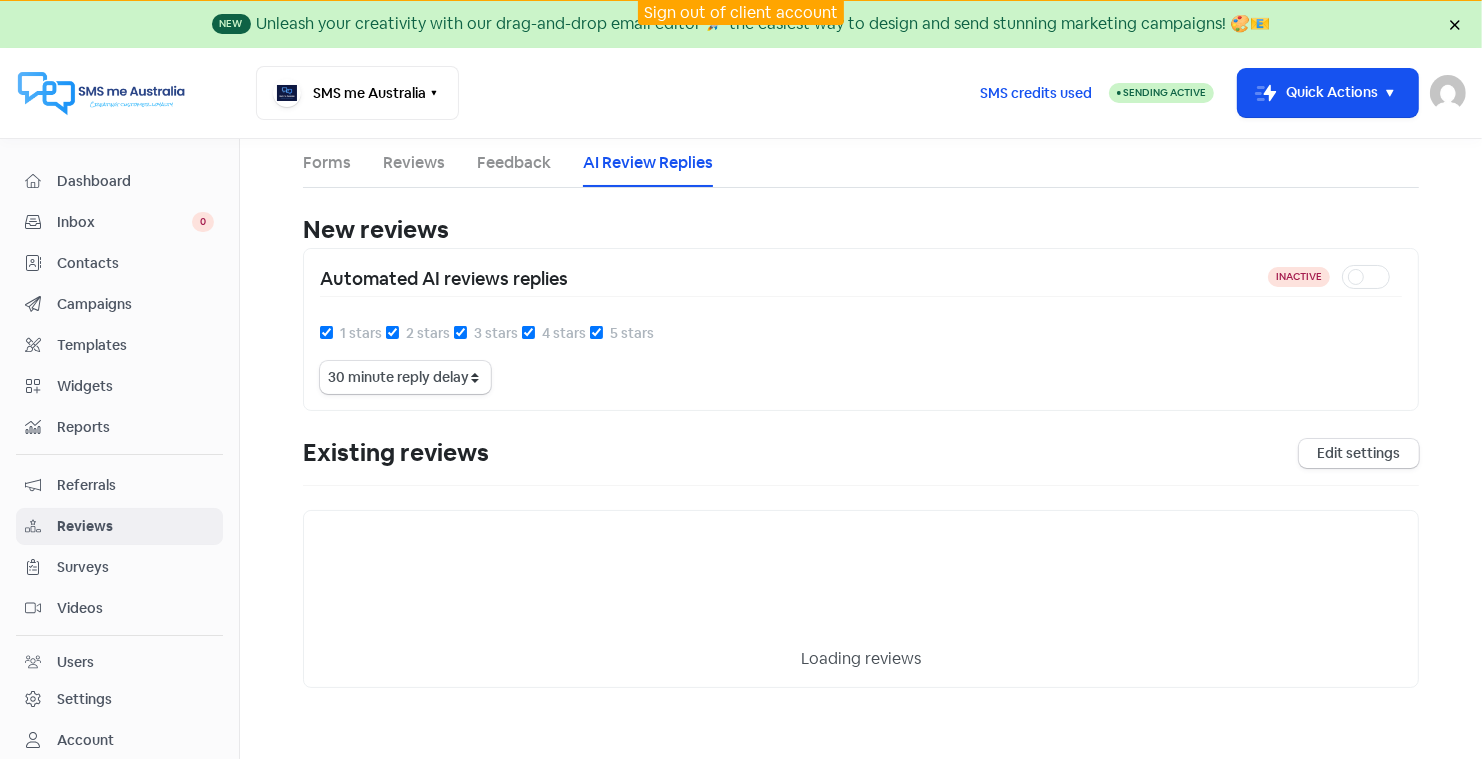 click on "1 stars" at bounding box center (326, 332) 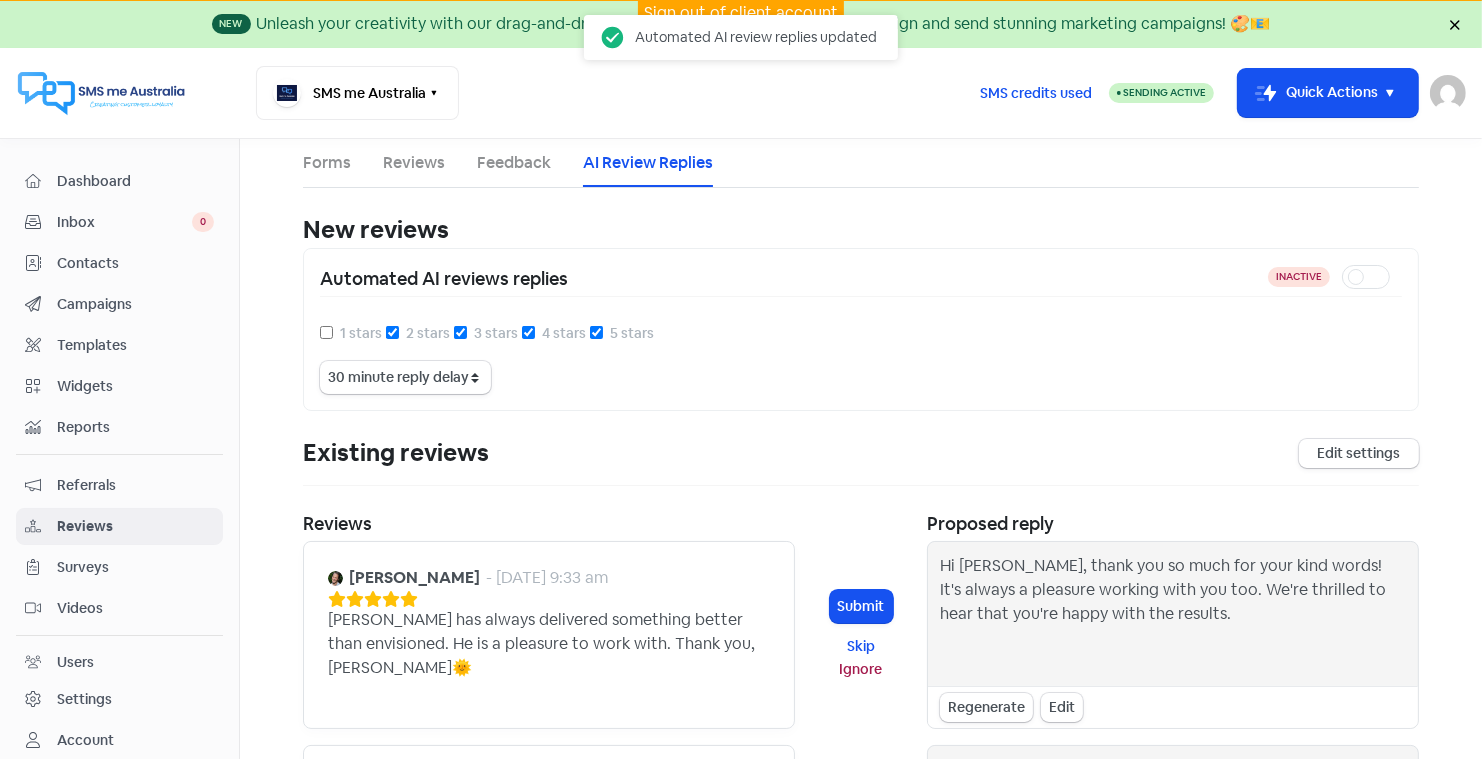 click on "2 stars" at bounding box center (392, 332) 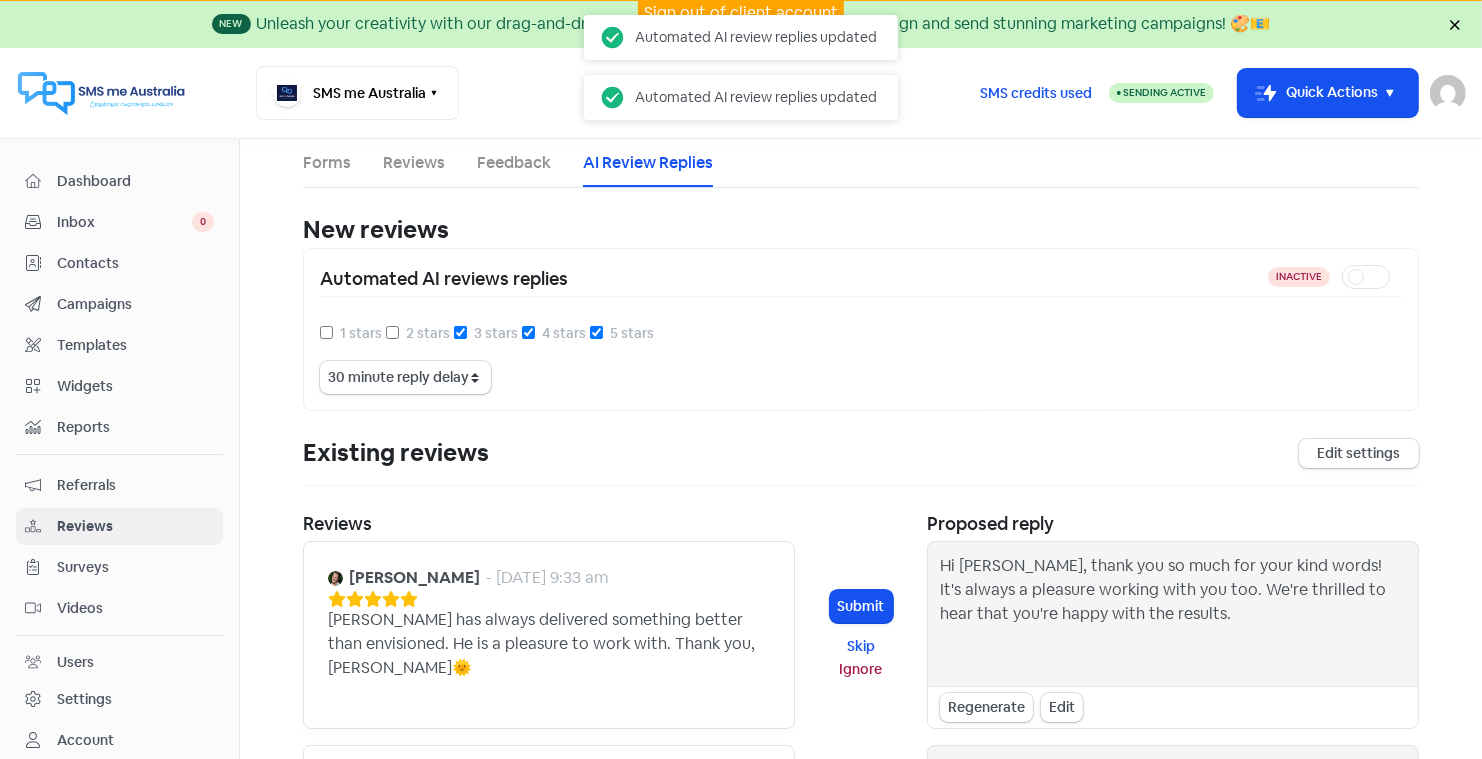 click on "3 stars" at bounding box center (460, 332) 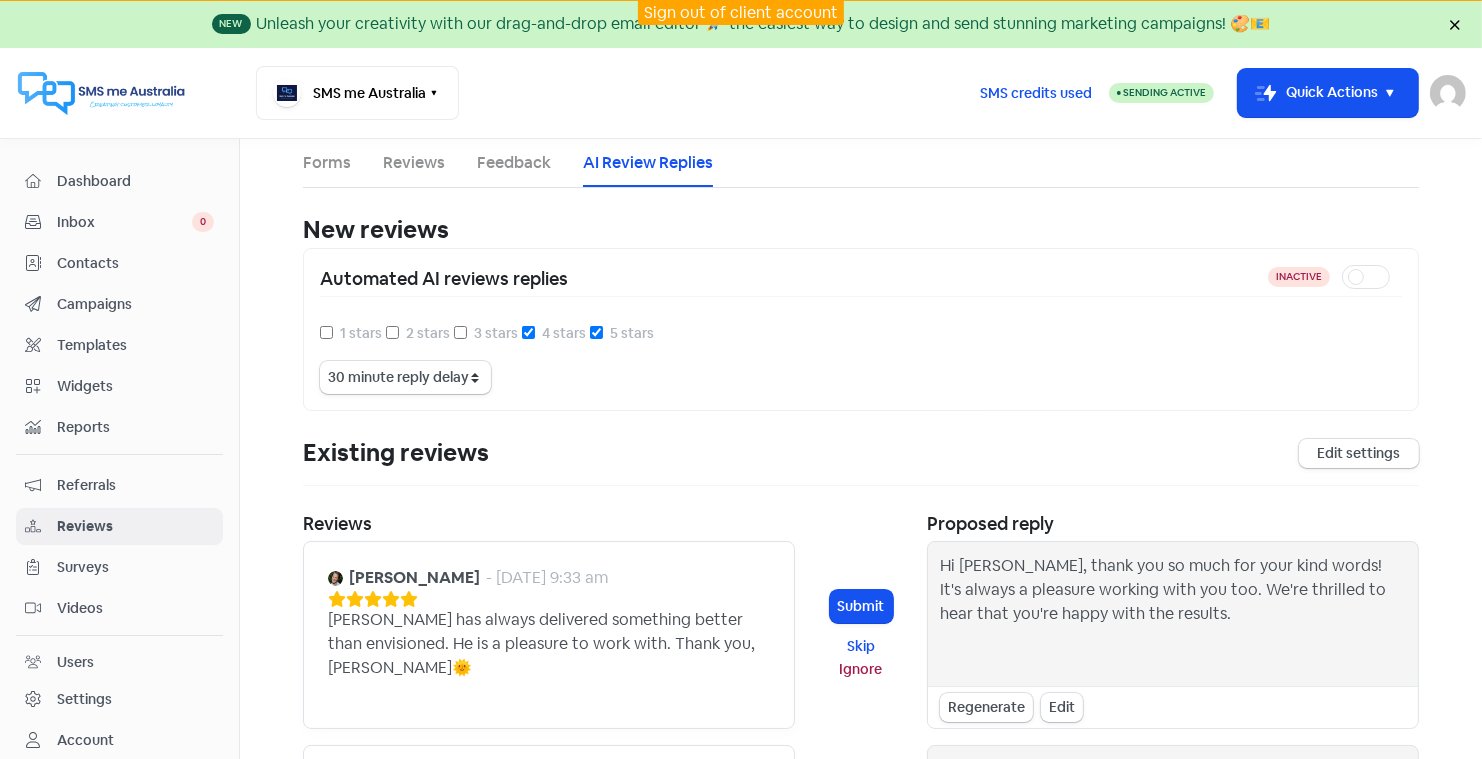 click on "Reports" at bounding box center (135, 427) 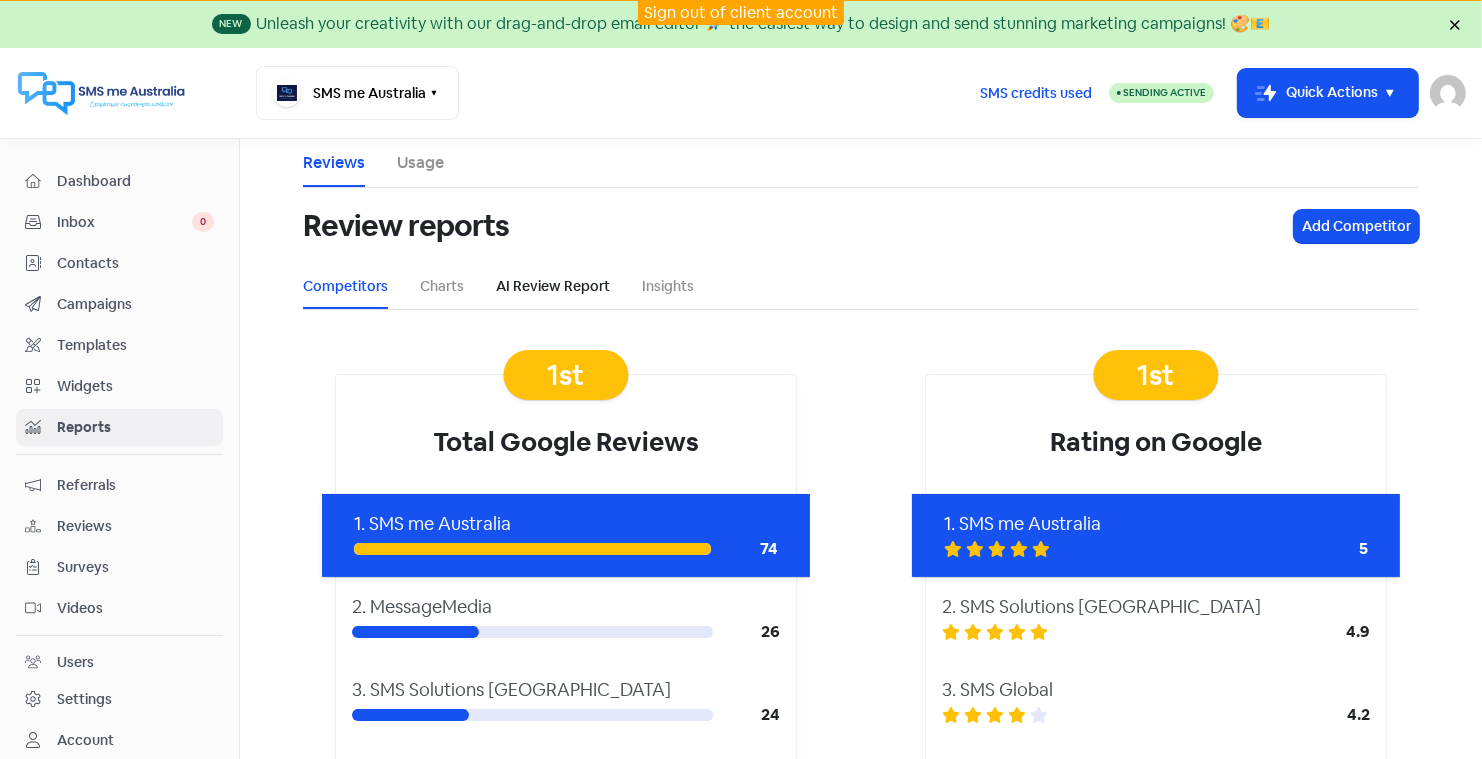 click on "AI Review Report" at bounding box center [553, 286] 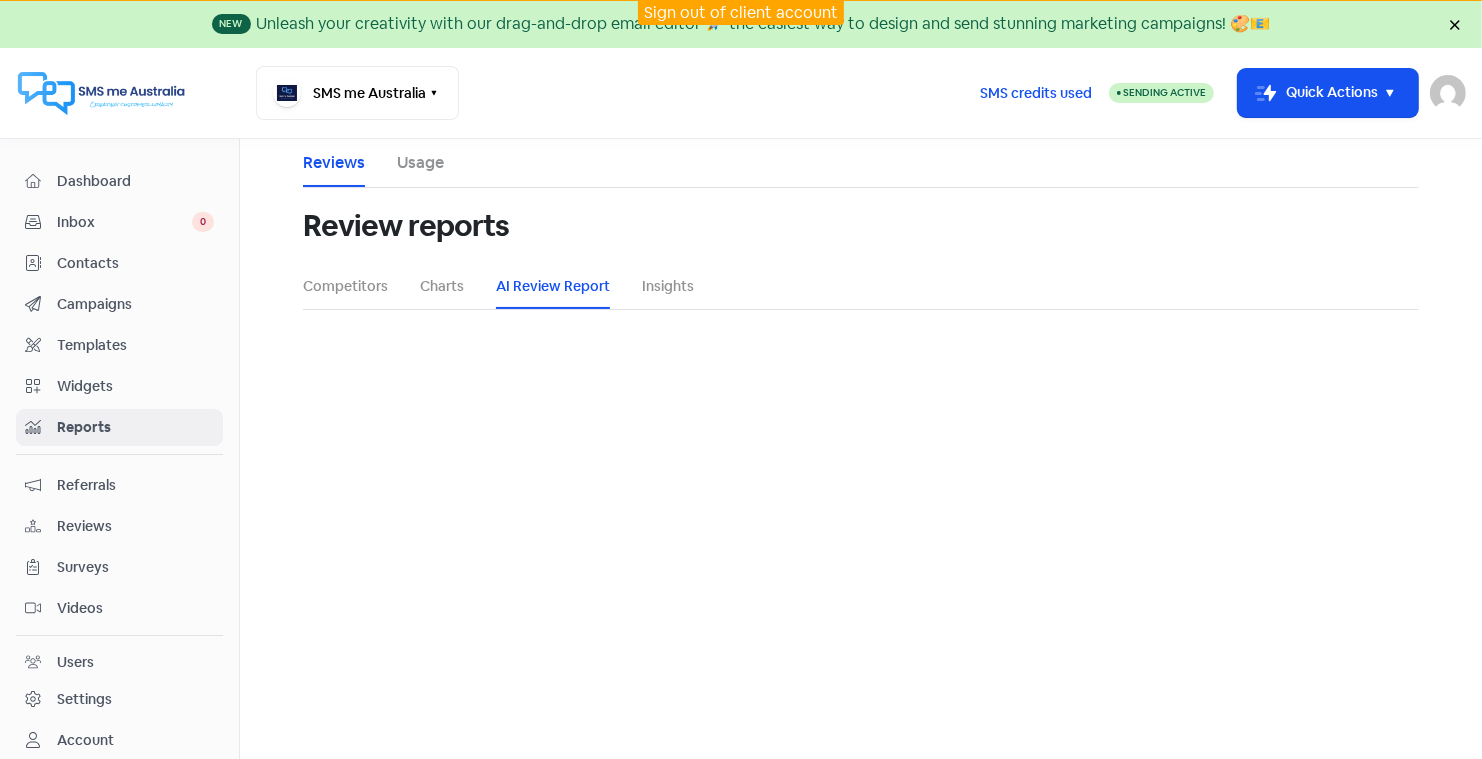 select on "12_months" 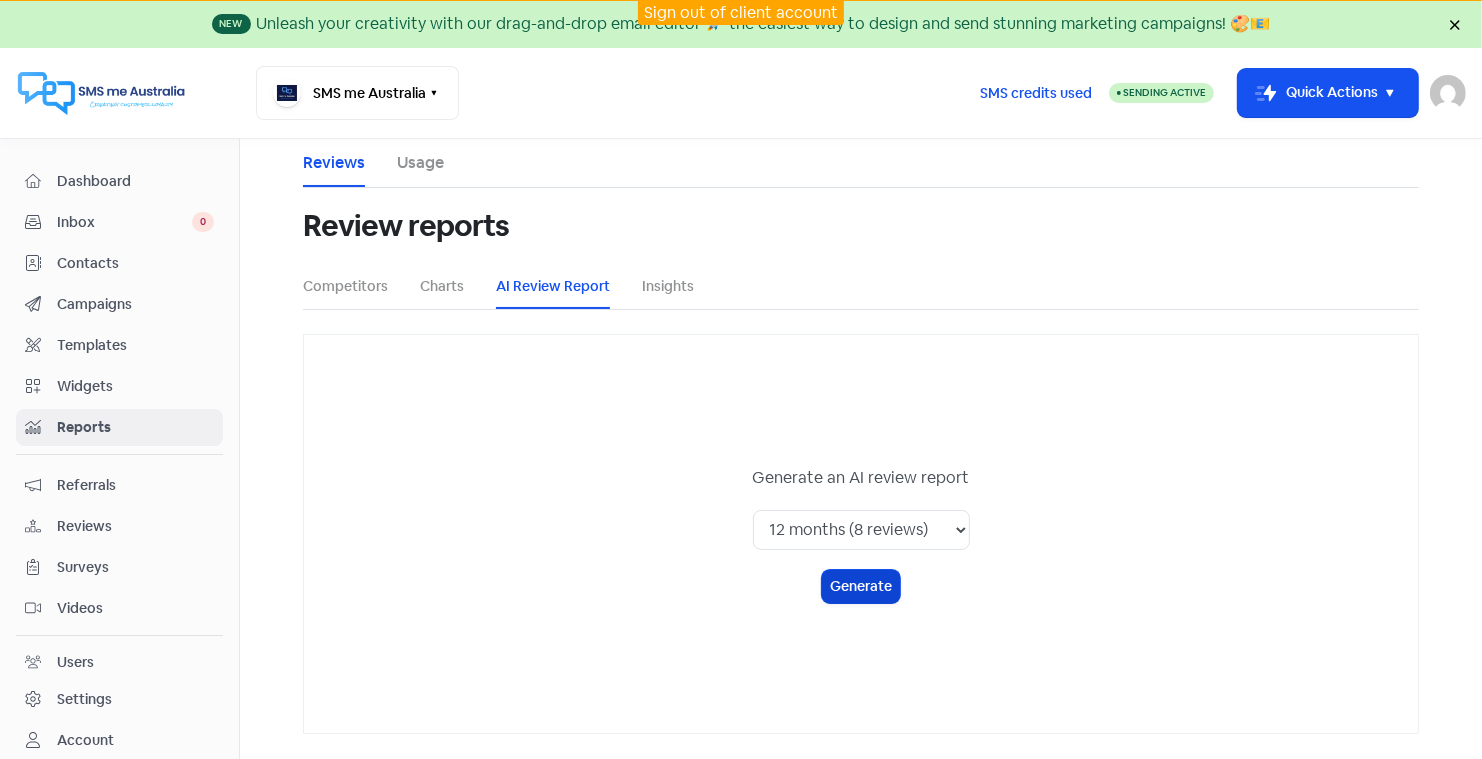 click on "Generate" at bounding box center (861, 586) 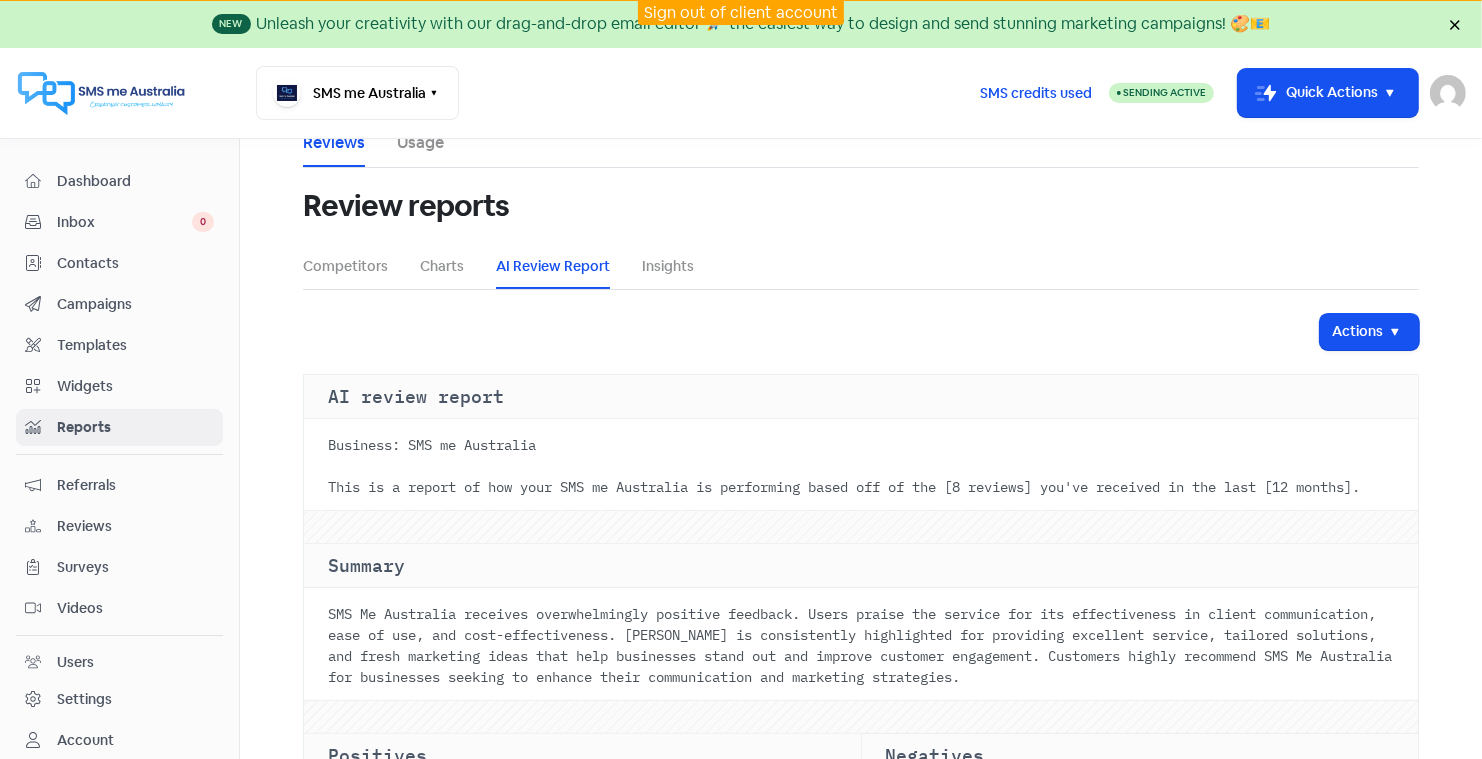 scroll, scrollTop: 0, scrollLeft: 0, axis: both 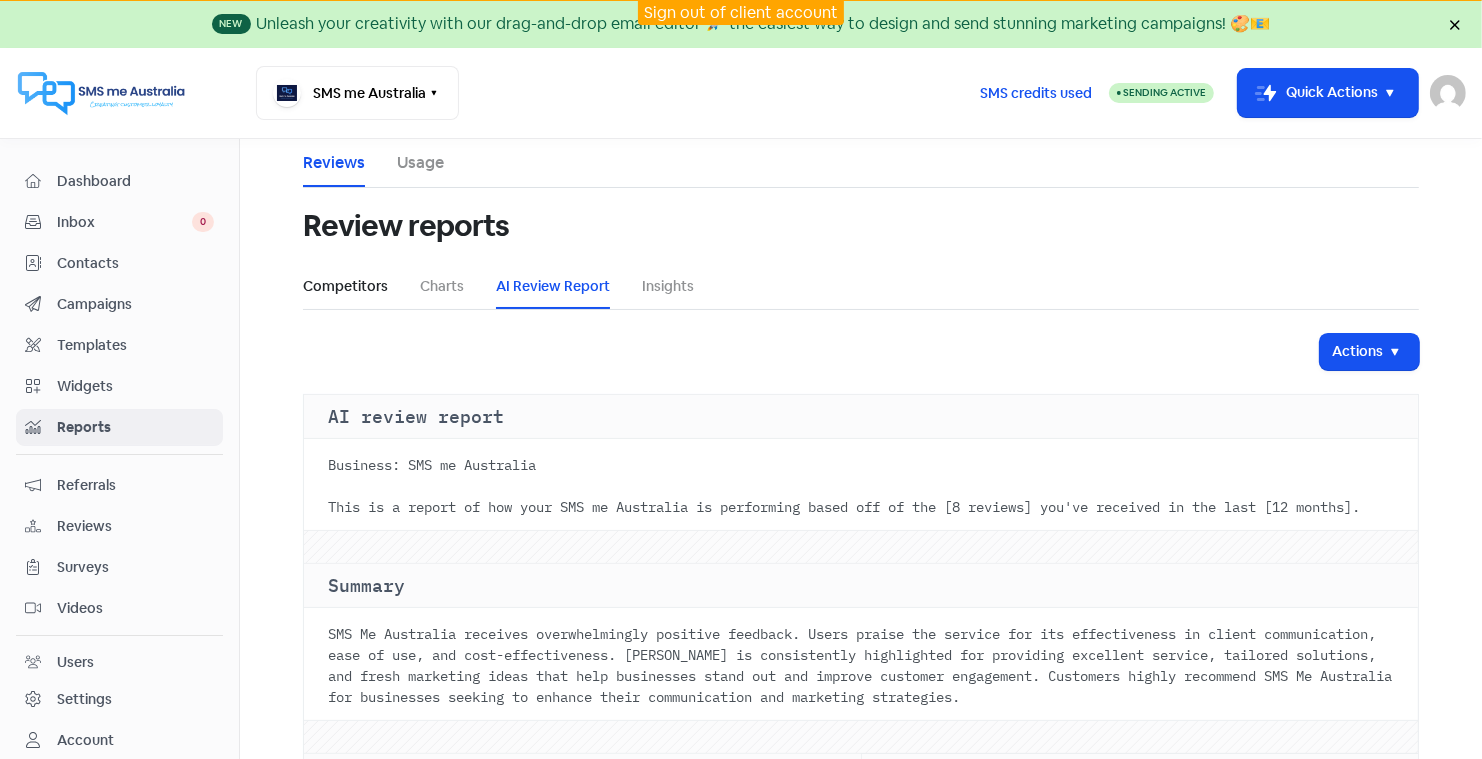 click on "Competitors" at bounding box center [345, 286] 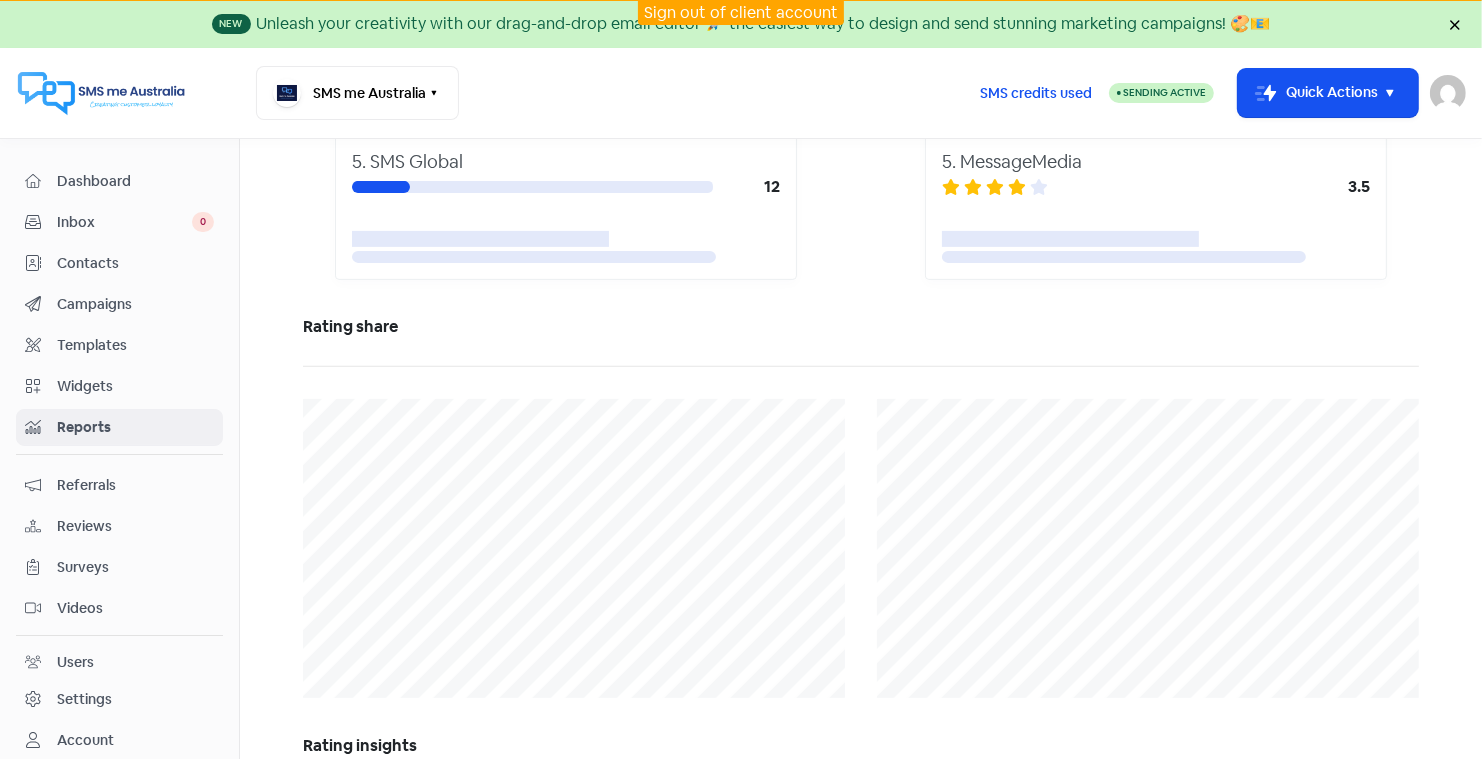 scroll, scrollTop: 0, scrollLeft: 0, axis: both 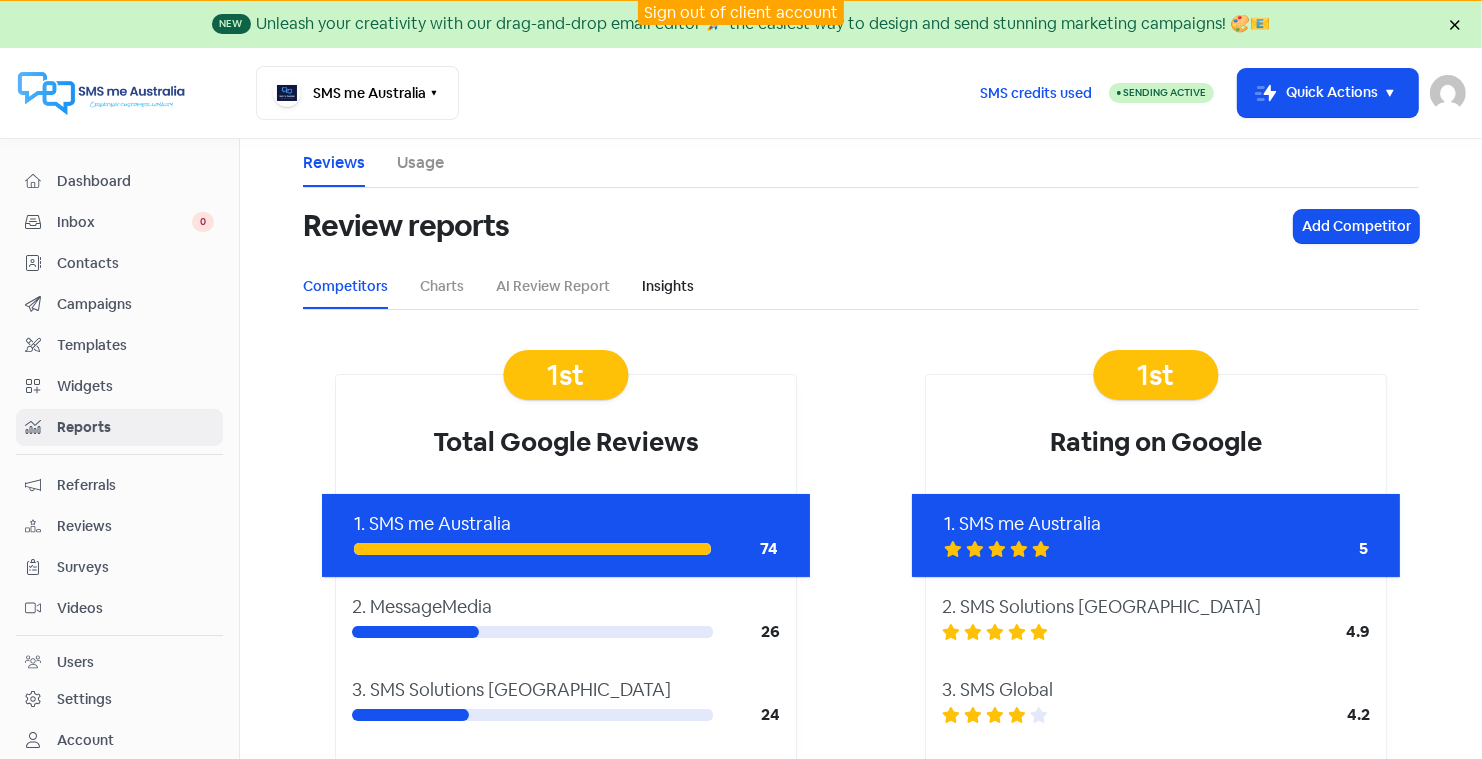click on "Insights" at bounding box center (668, 286) 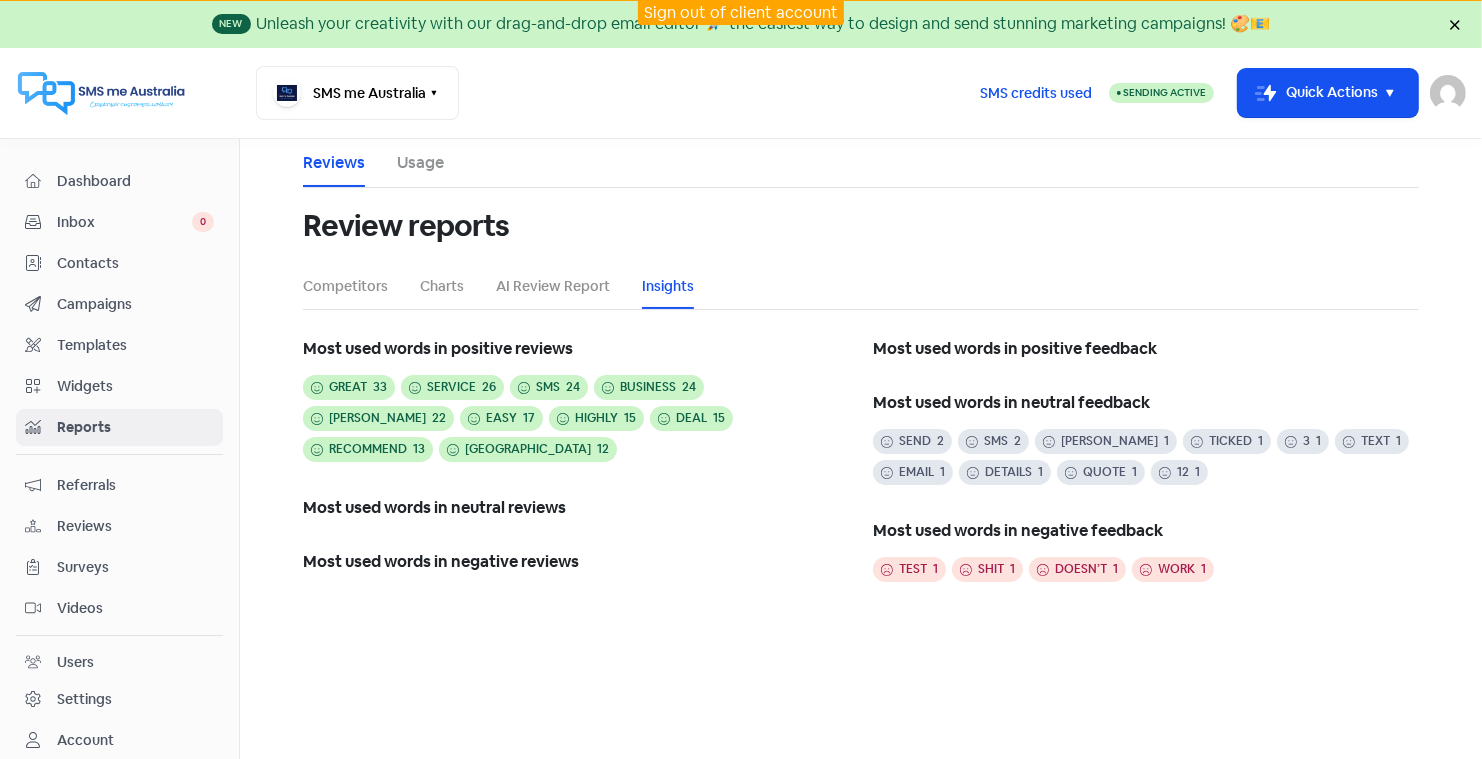 click on "Sign out of client account" at bounding box center [741, 12] 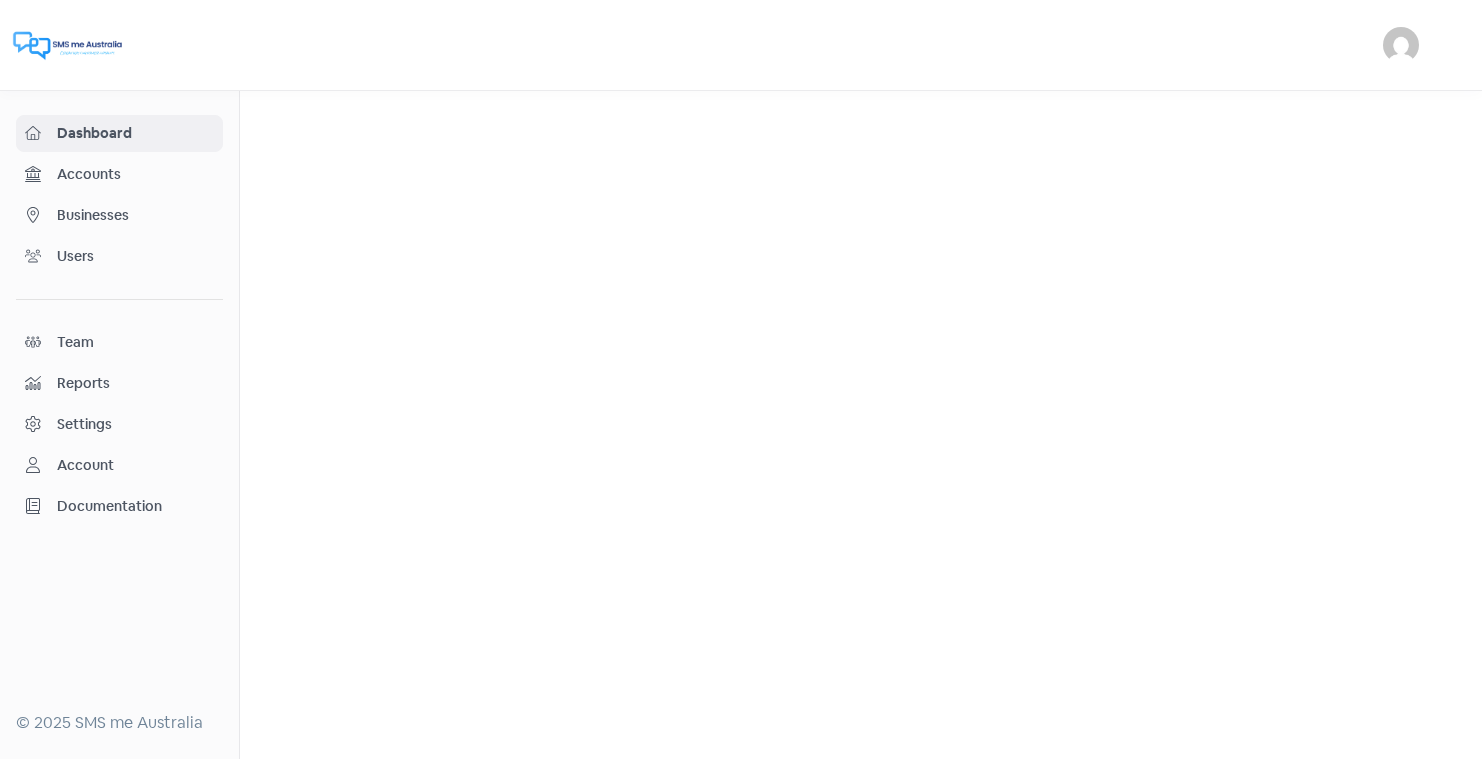 scroll, scrollTop: 0, scrollLeft: 0, axis: both 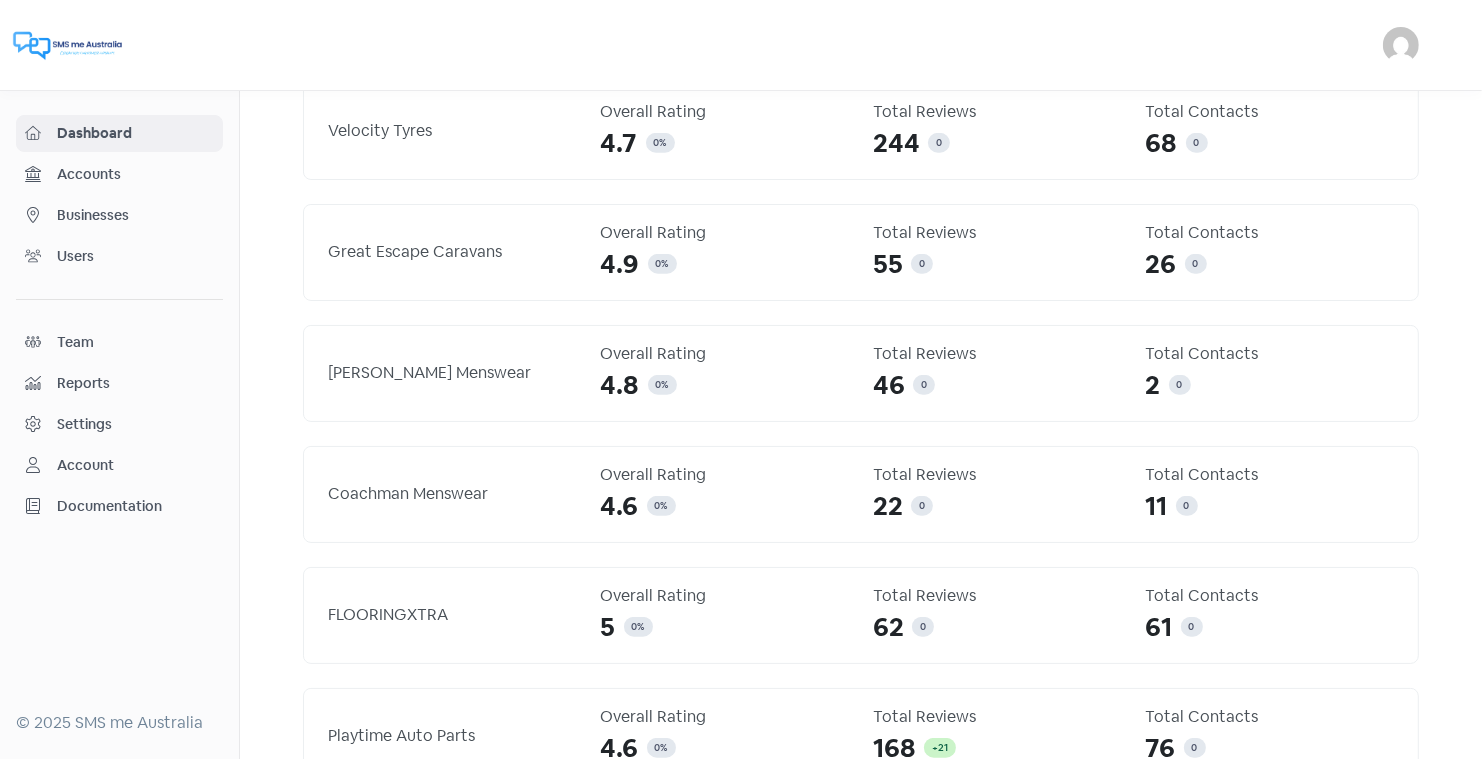 click on "Businesses" at bounding box center [135, 215] 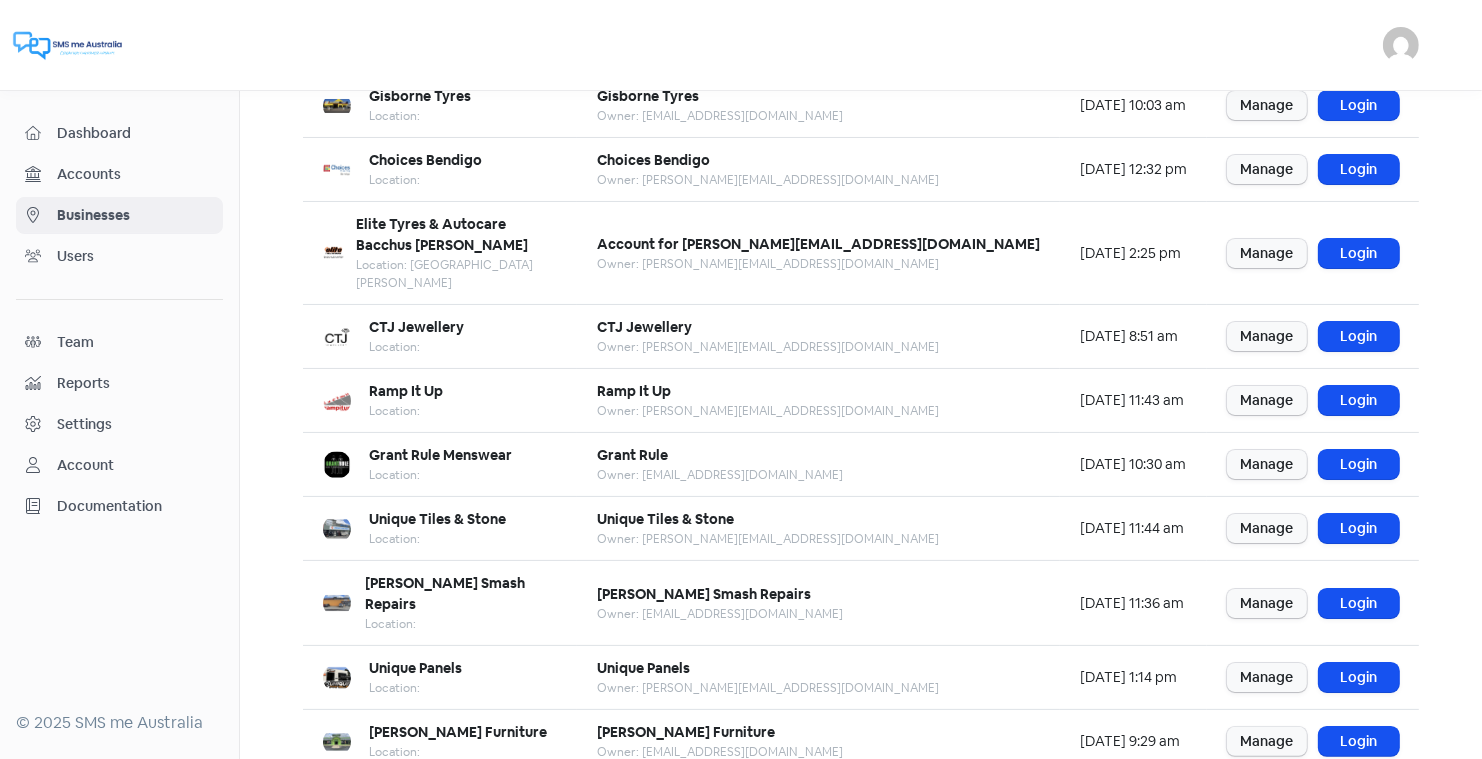scroll, scrollTop: 243, scrollLeft: 0, axis: vertical 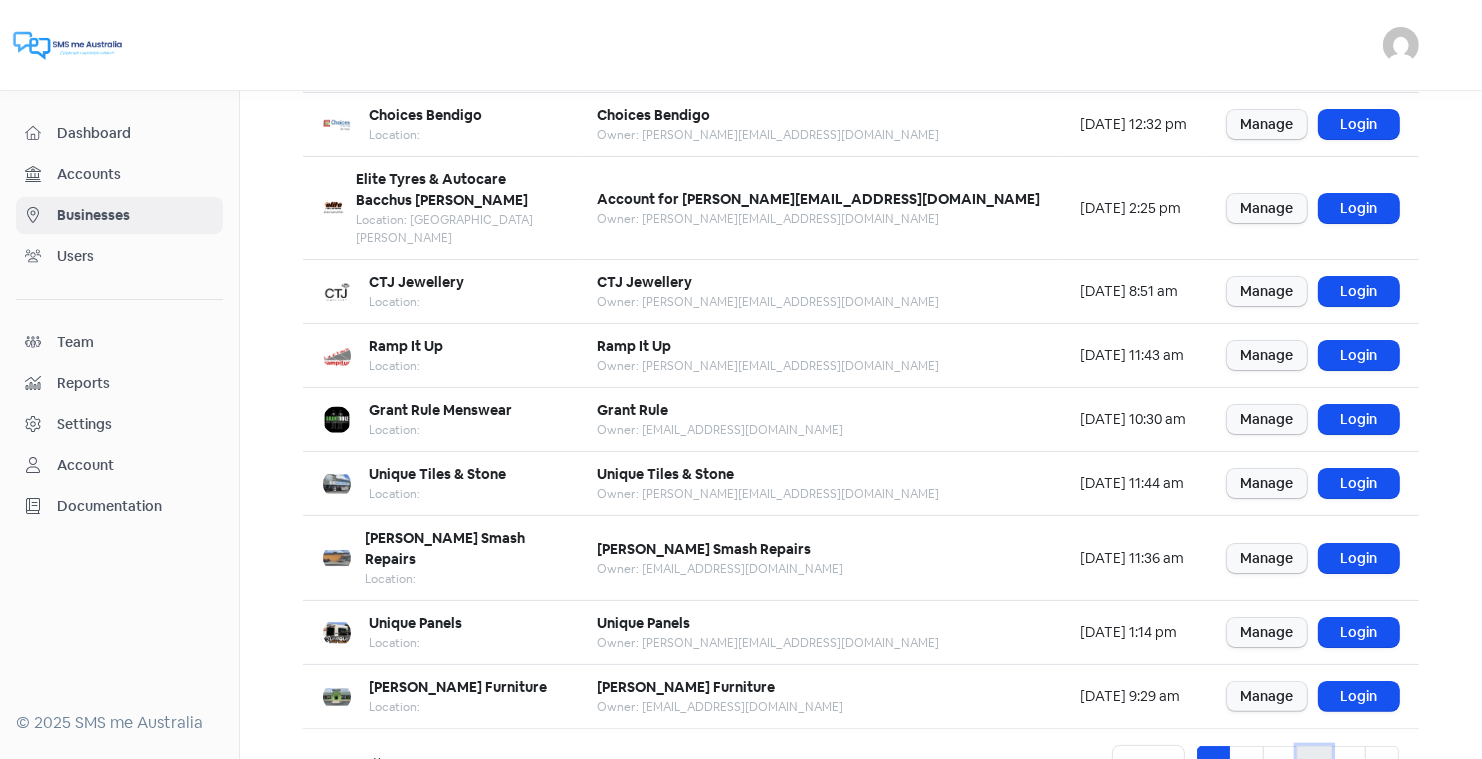 click on "4" at bounding box center [1314, 765] 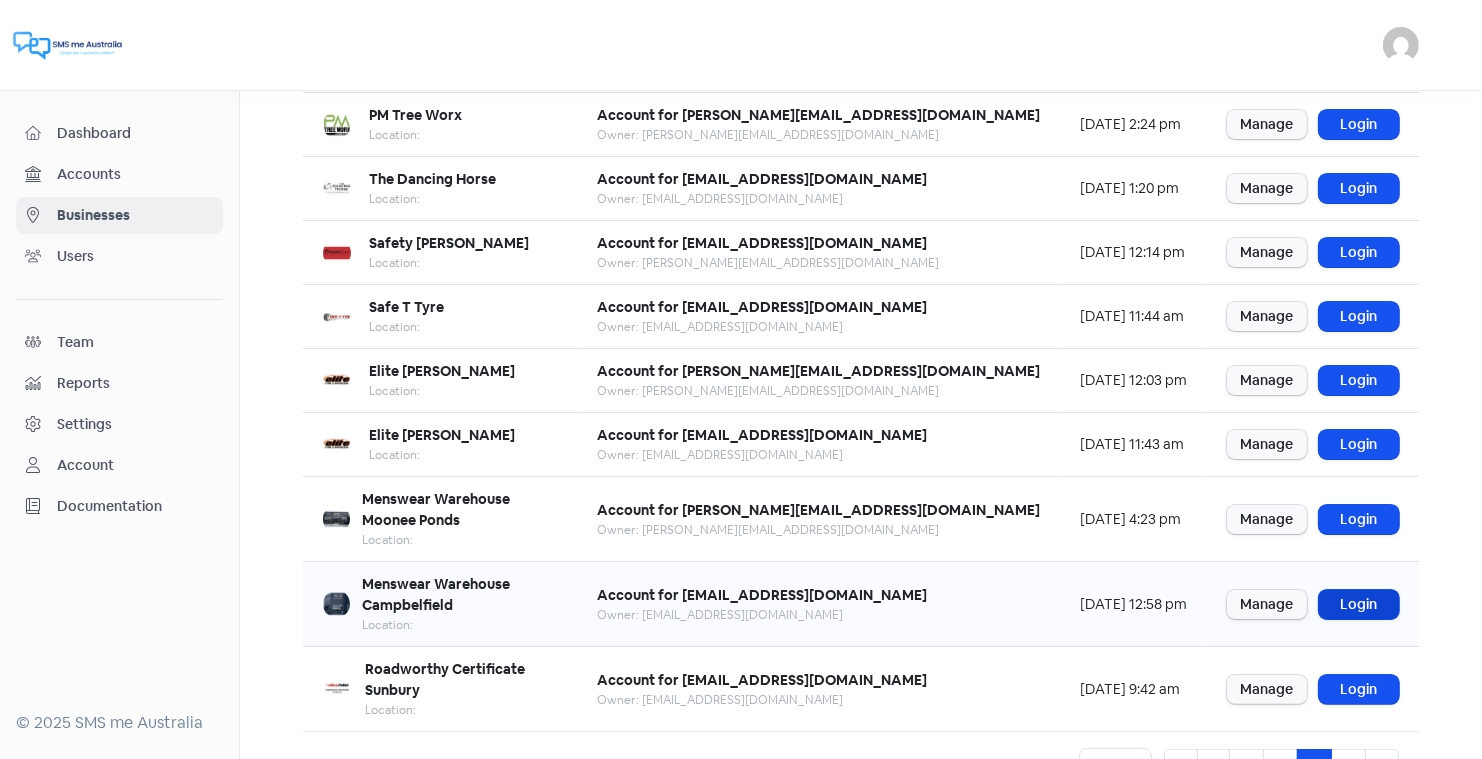 click on "Login" at bounding box center [1359, 604] 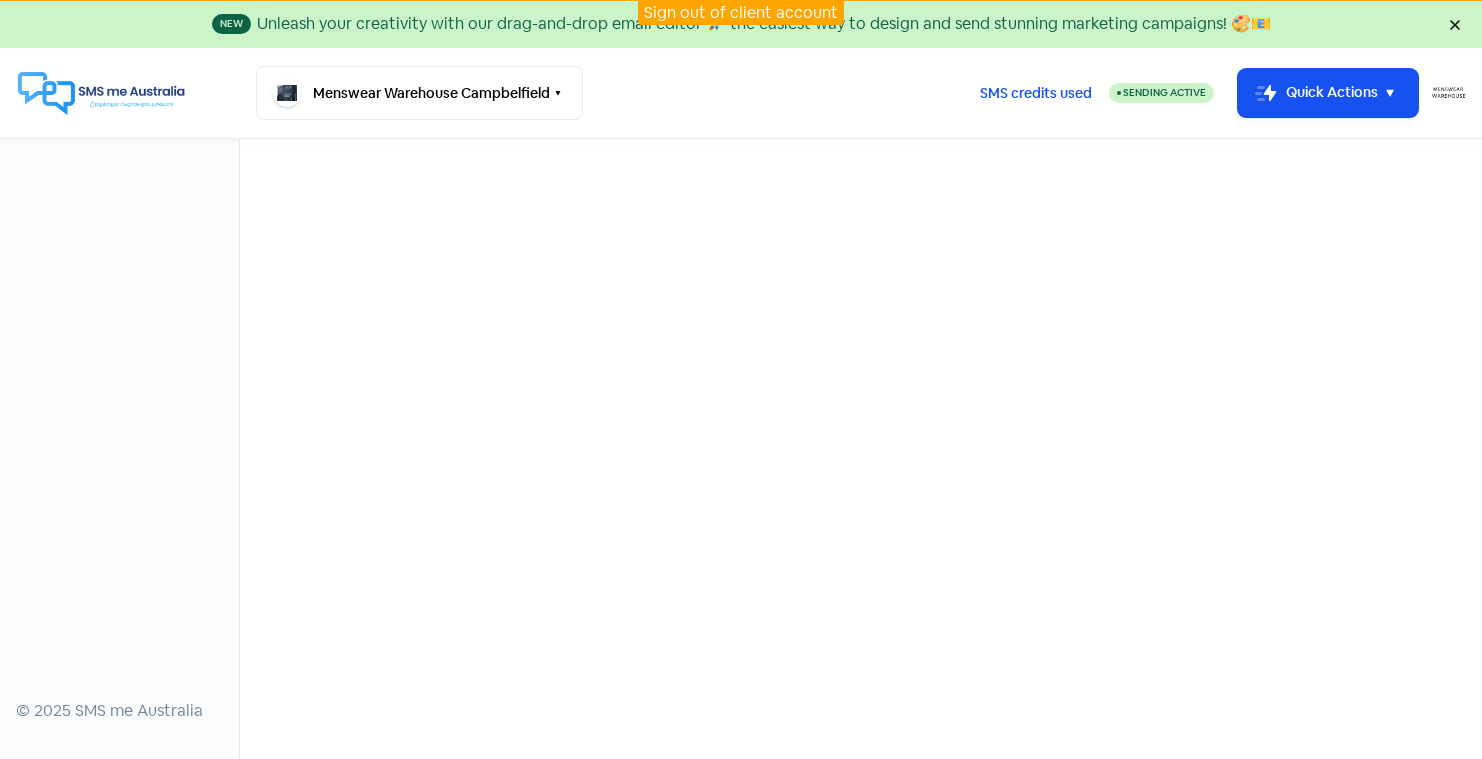 scroll, scrollTop: 0, scrollLeft: 0, axis: both 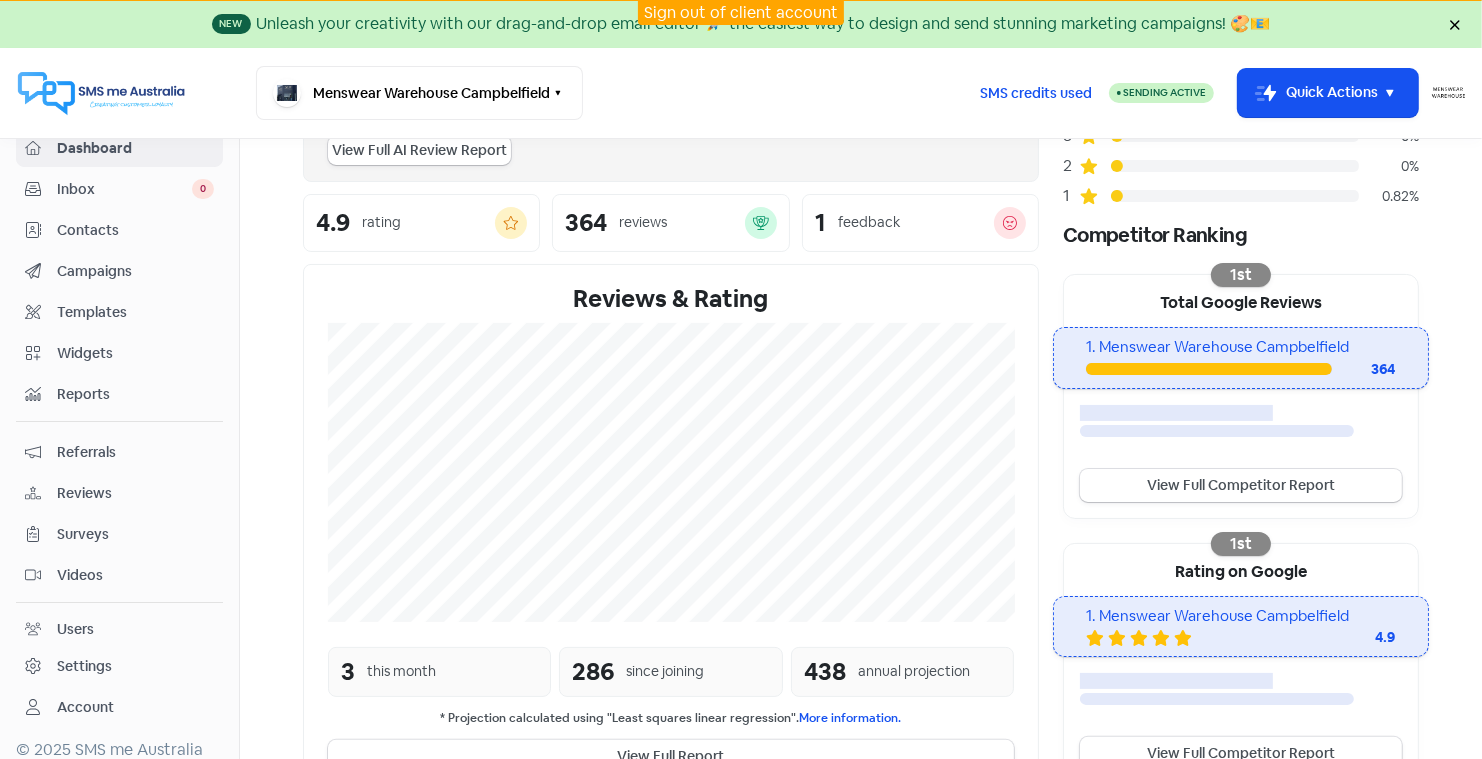 click on "Reports" at bounding box center (135, 394) 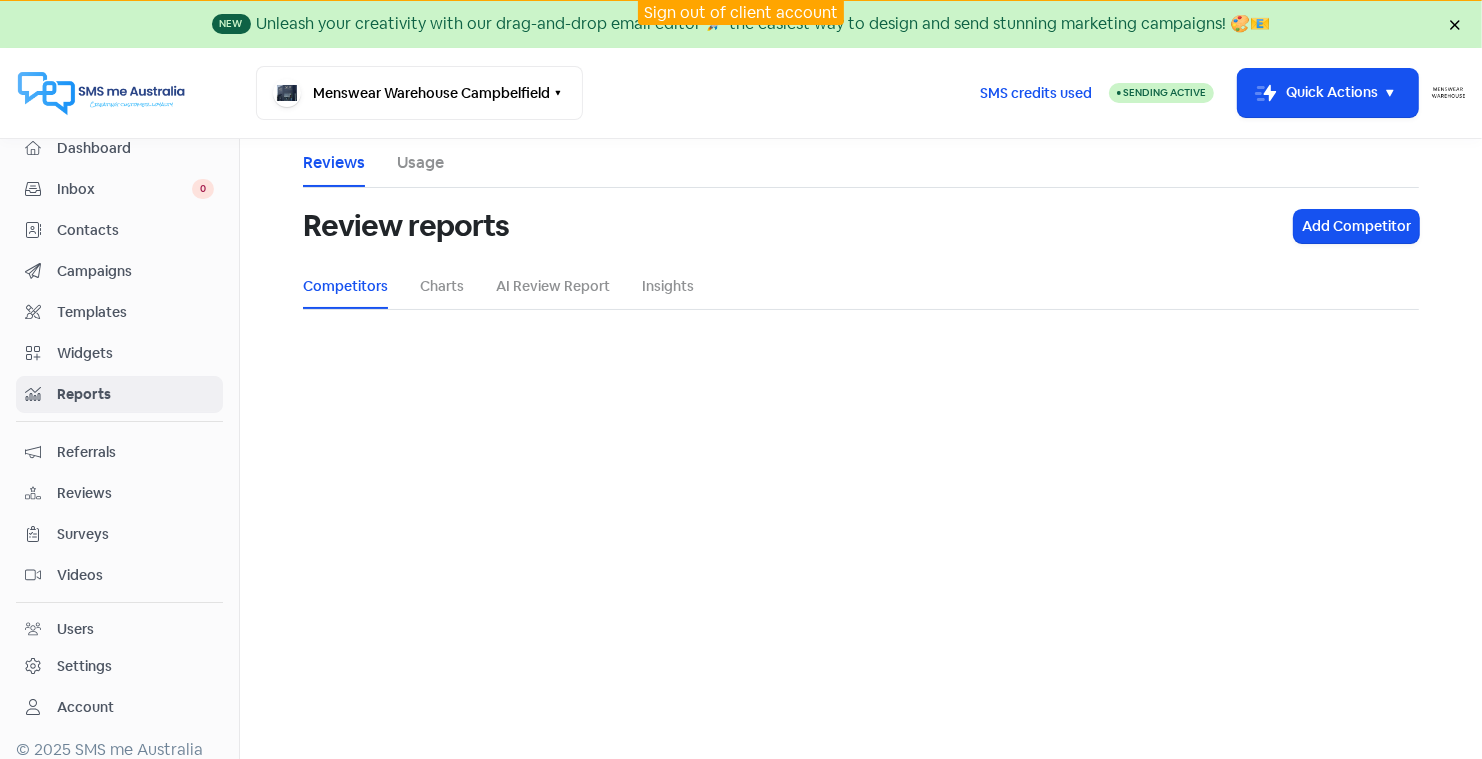 scroll, scrollTop: 0, scrollLeft: 0, axis: both 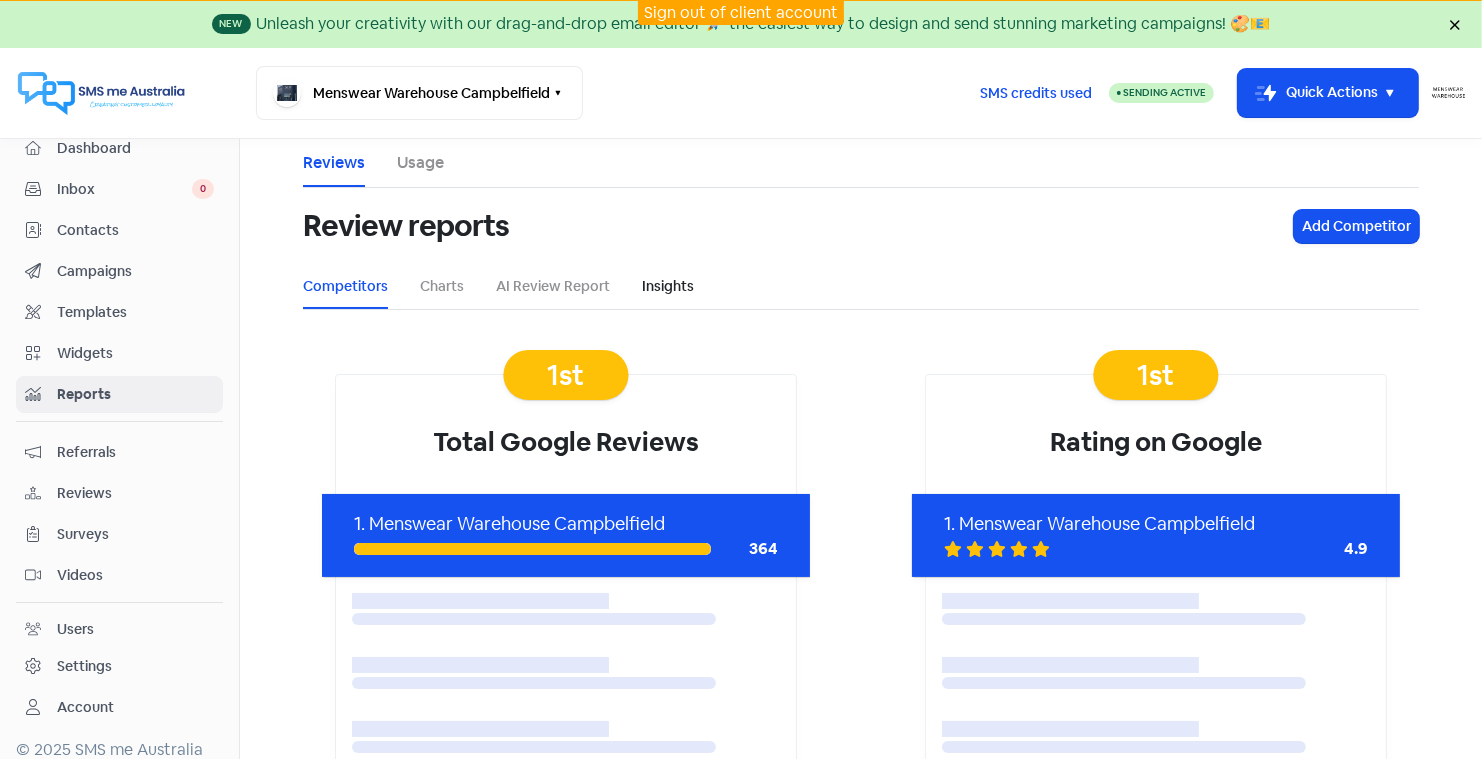 click on "Insights" at bounding box center (668, 286) 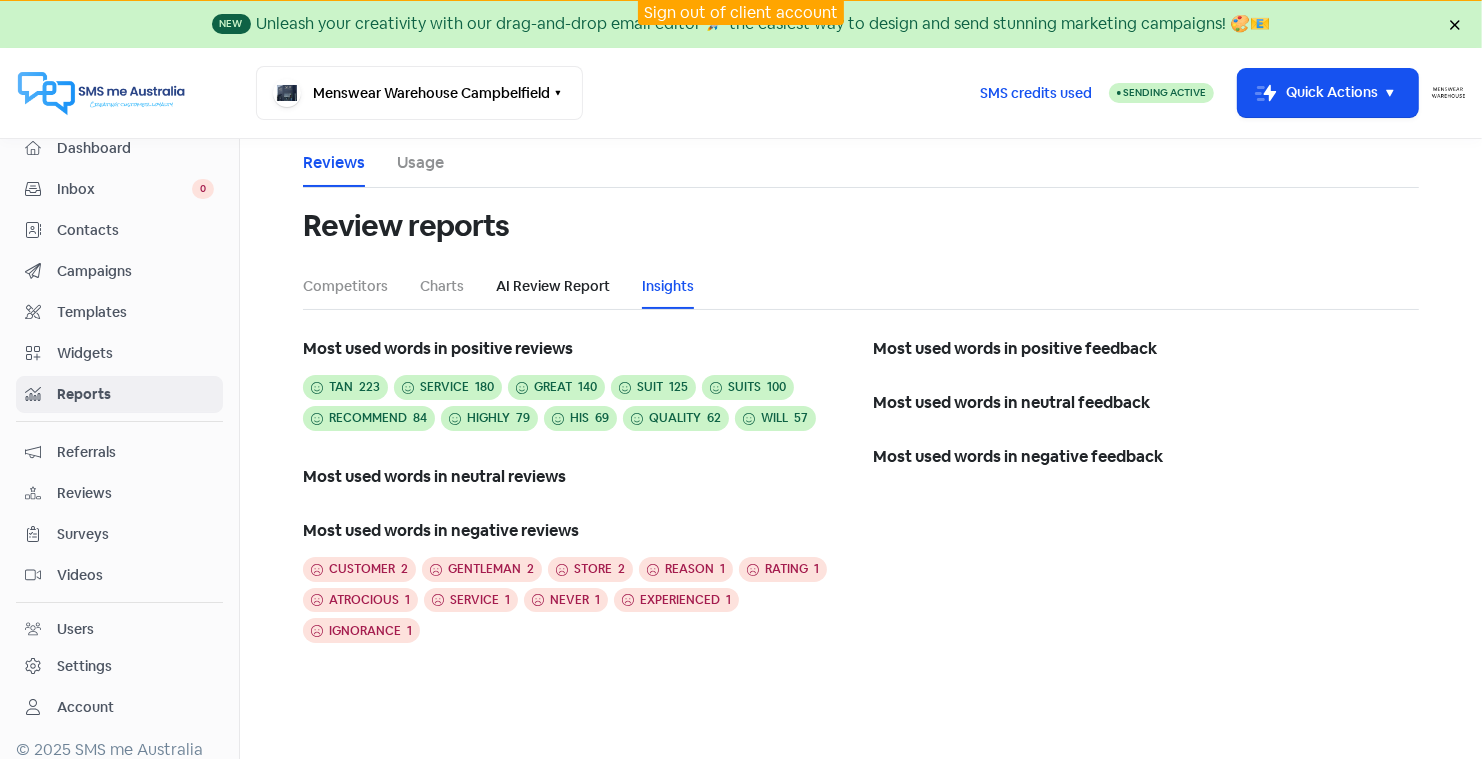click on "AI Review Report" at bounding box center [553, 286] 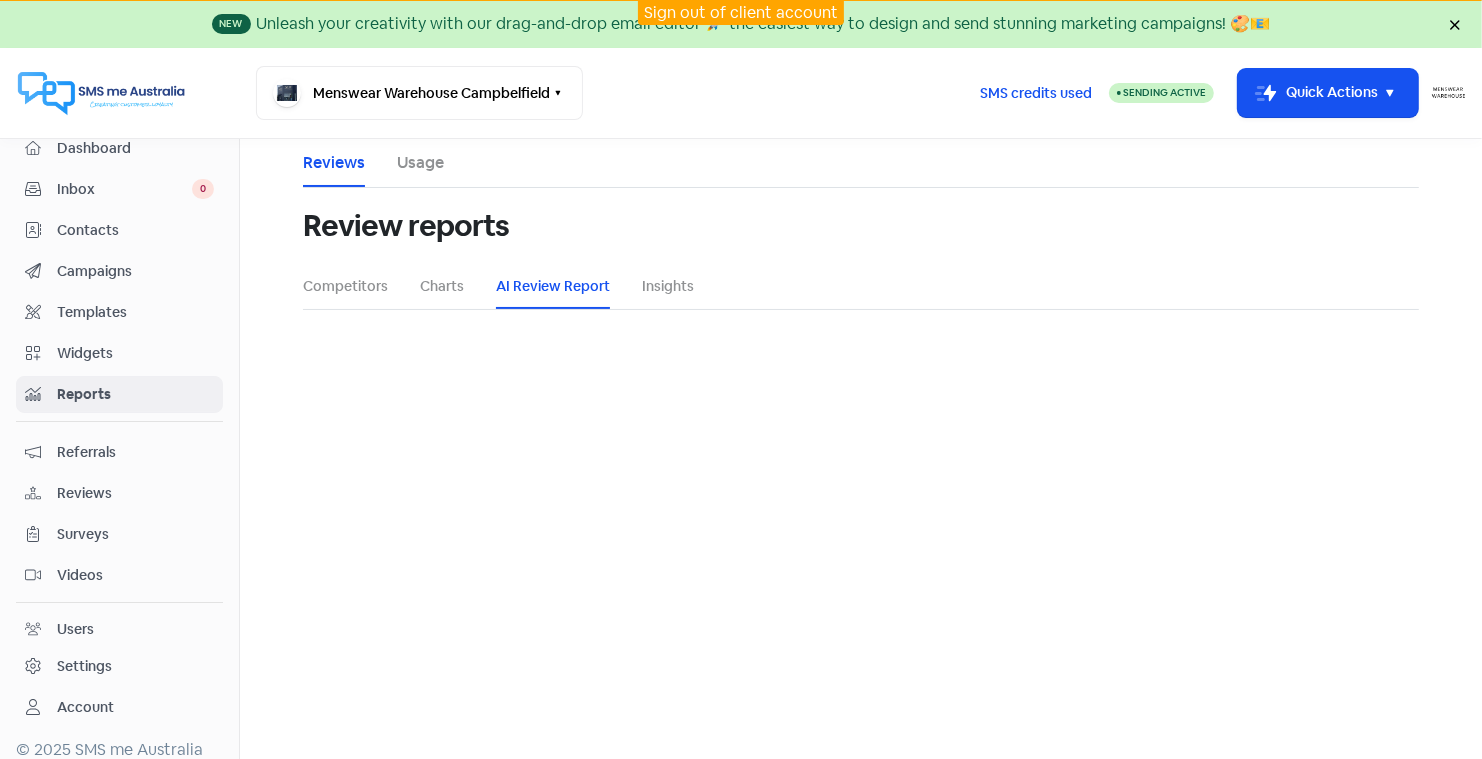 select on "12_months" 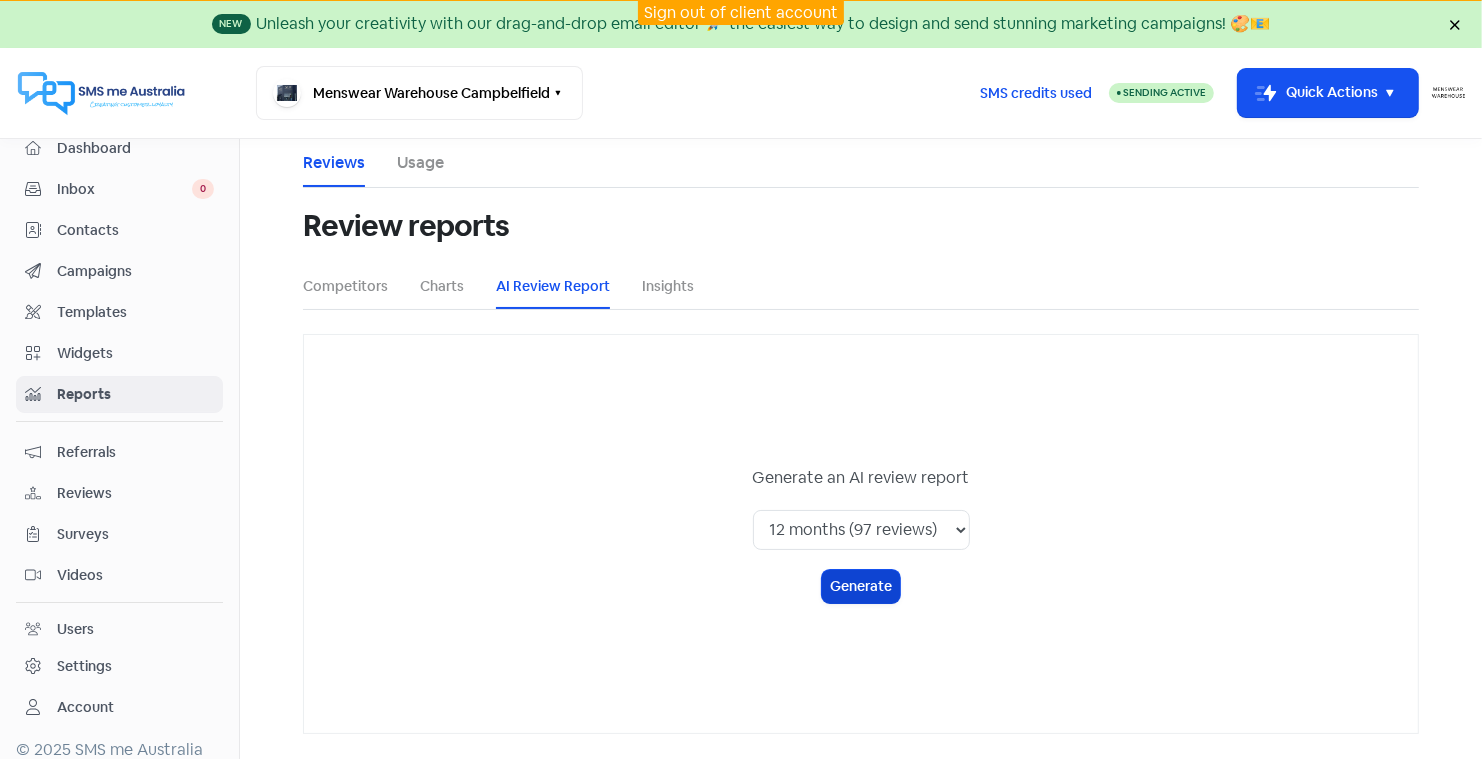 click on "Generate" at bounding box center [861, 586] 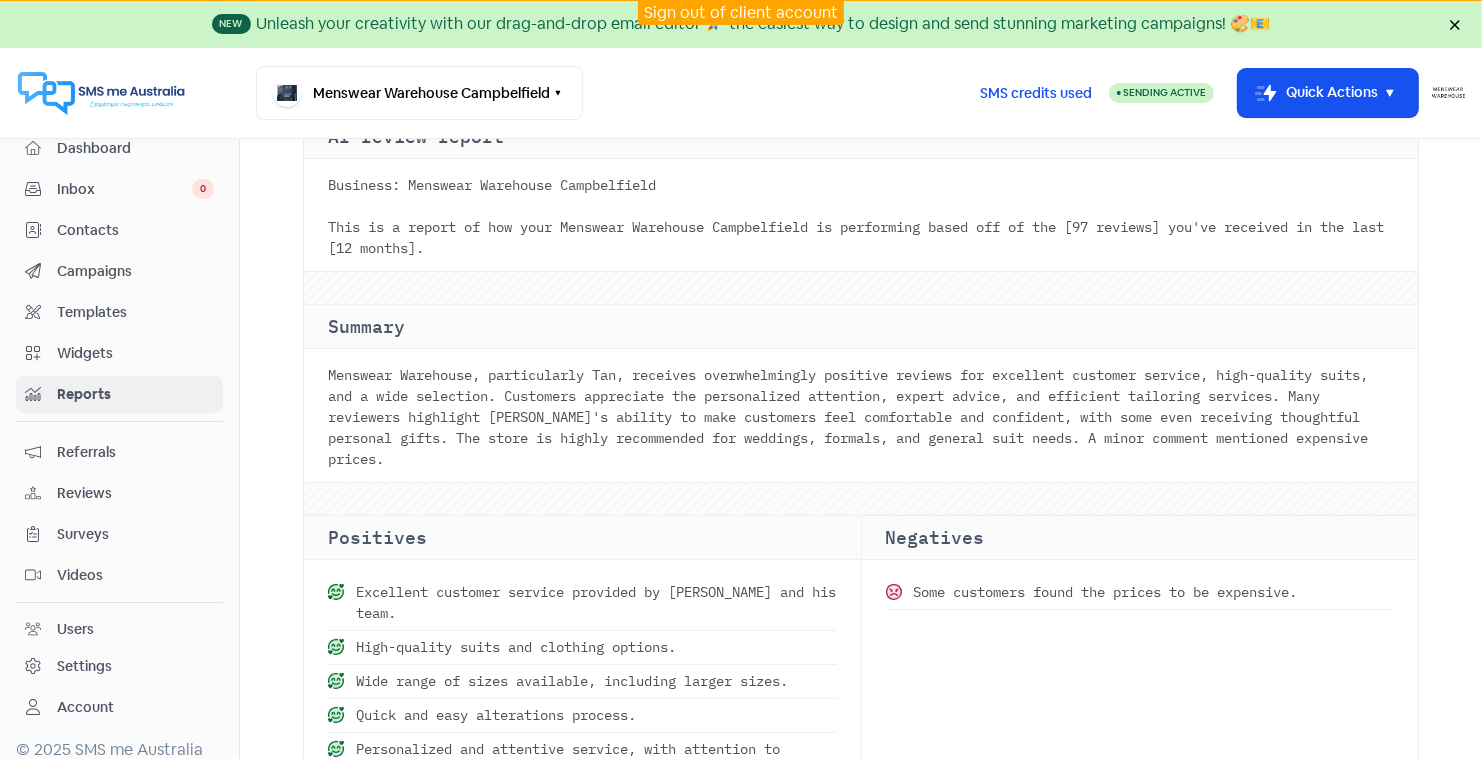 scroll, scrollTop: 235, scrollLeft: 0, axis: vertical 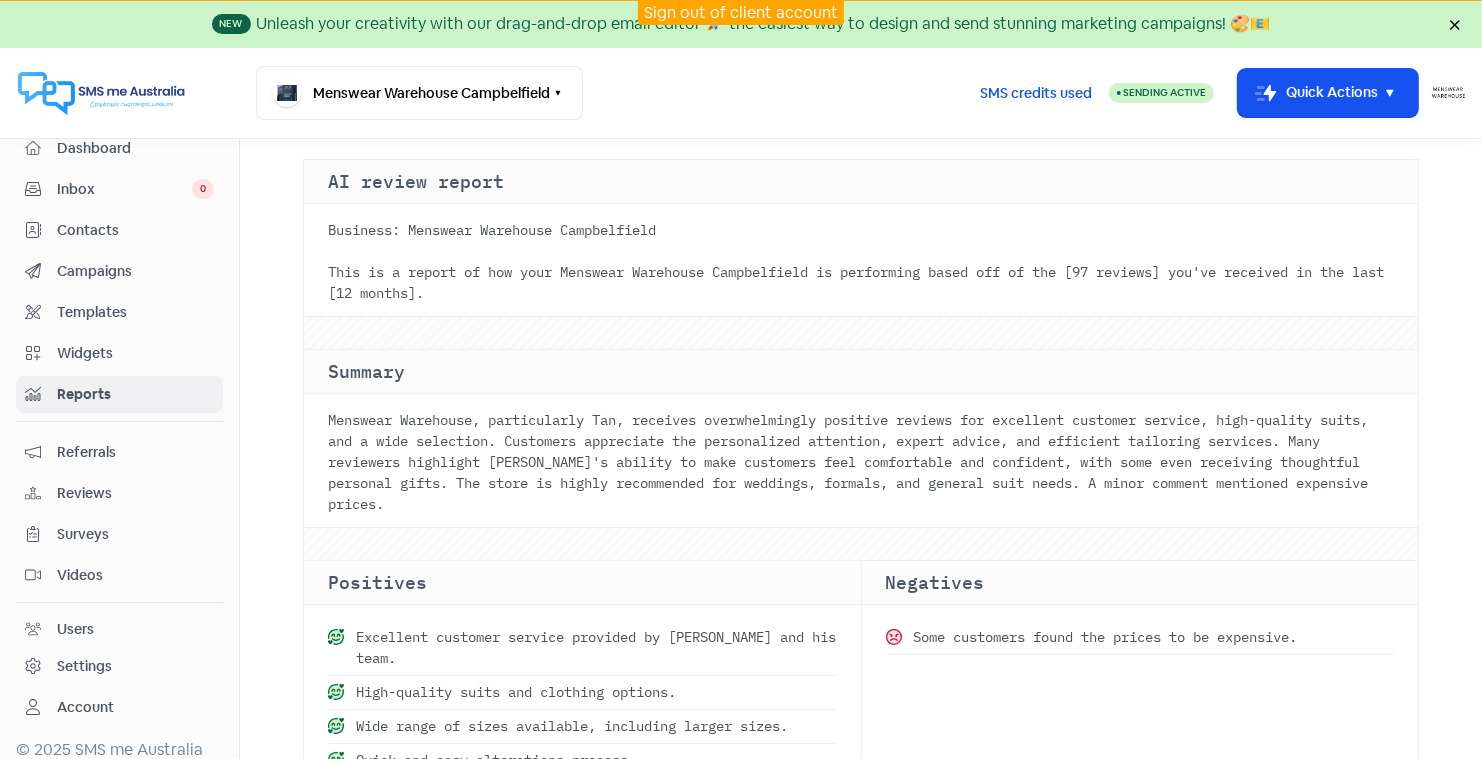 click on "Sign out of client account" at bounding box center [741, 12] 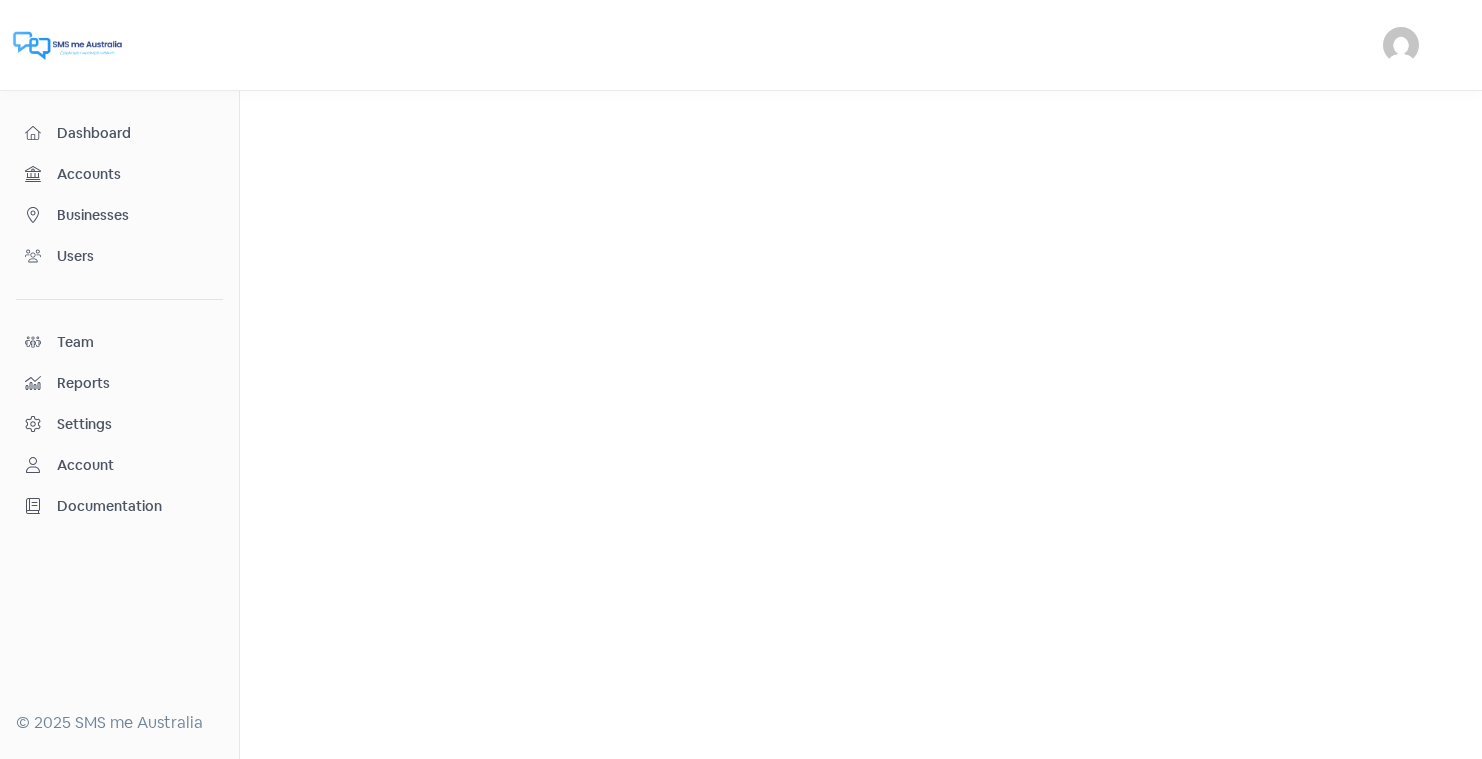 scroll, scrollTop: 0, scrollLeft: 0, axis: both 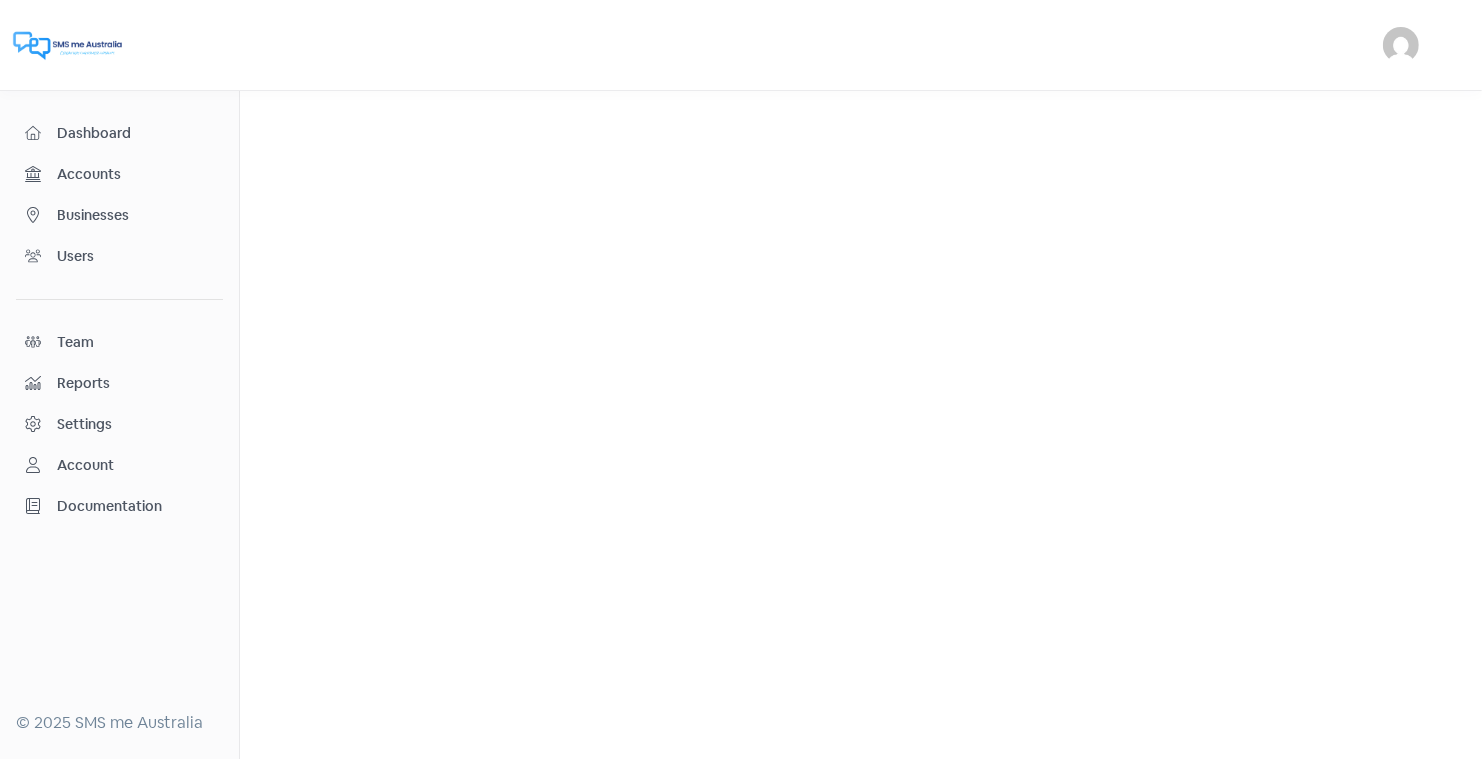 click on "Businesses" at bounding box center (135, 215) 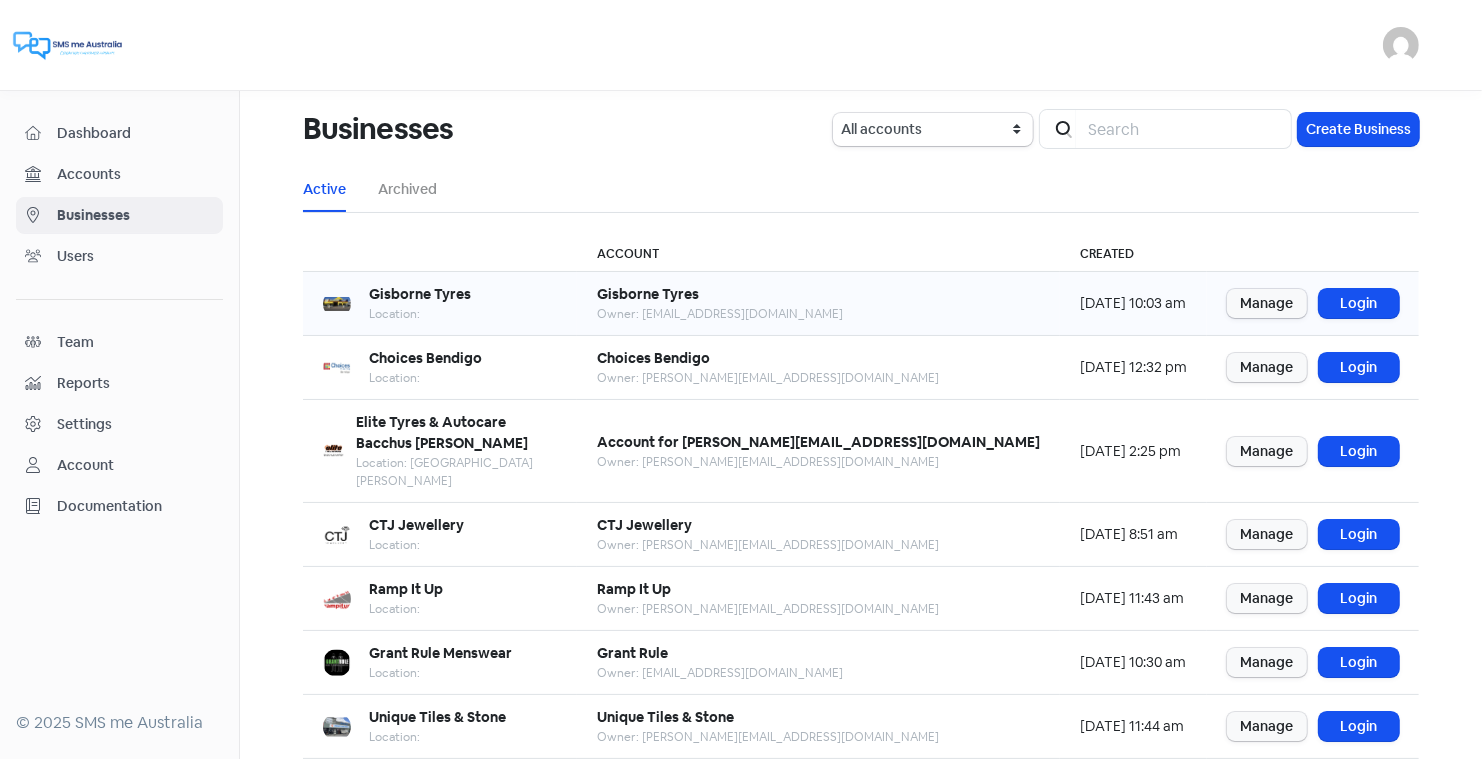 scroll, scrollTop: 243, scrollLeft: 0, axis: vertical 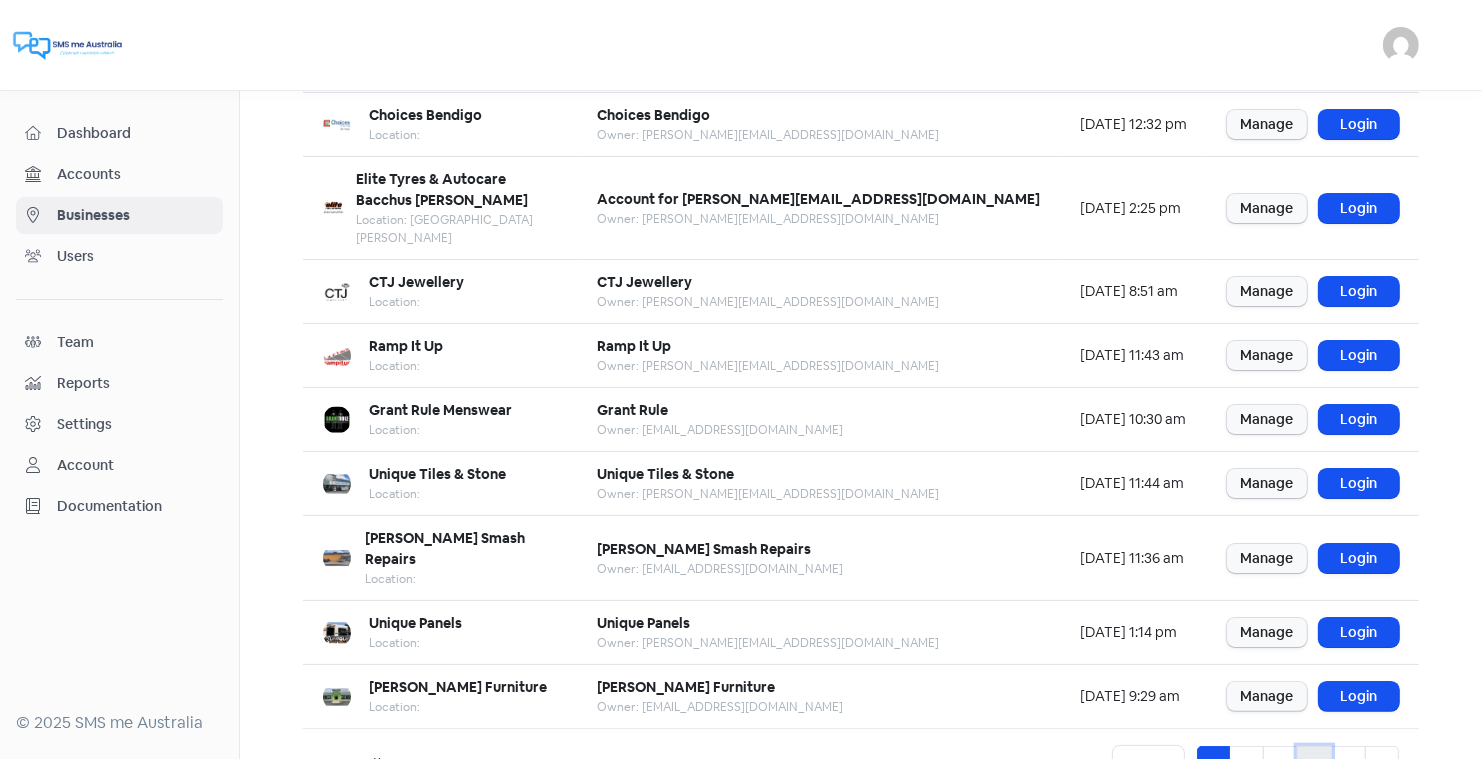 click on "4" at bounding box center [1314, 765] 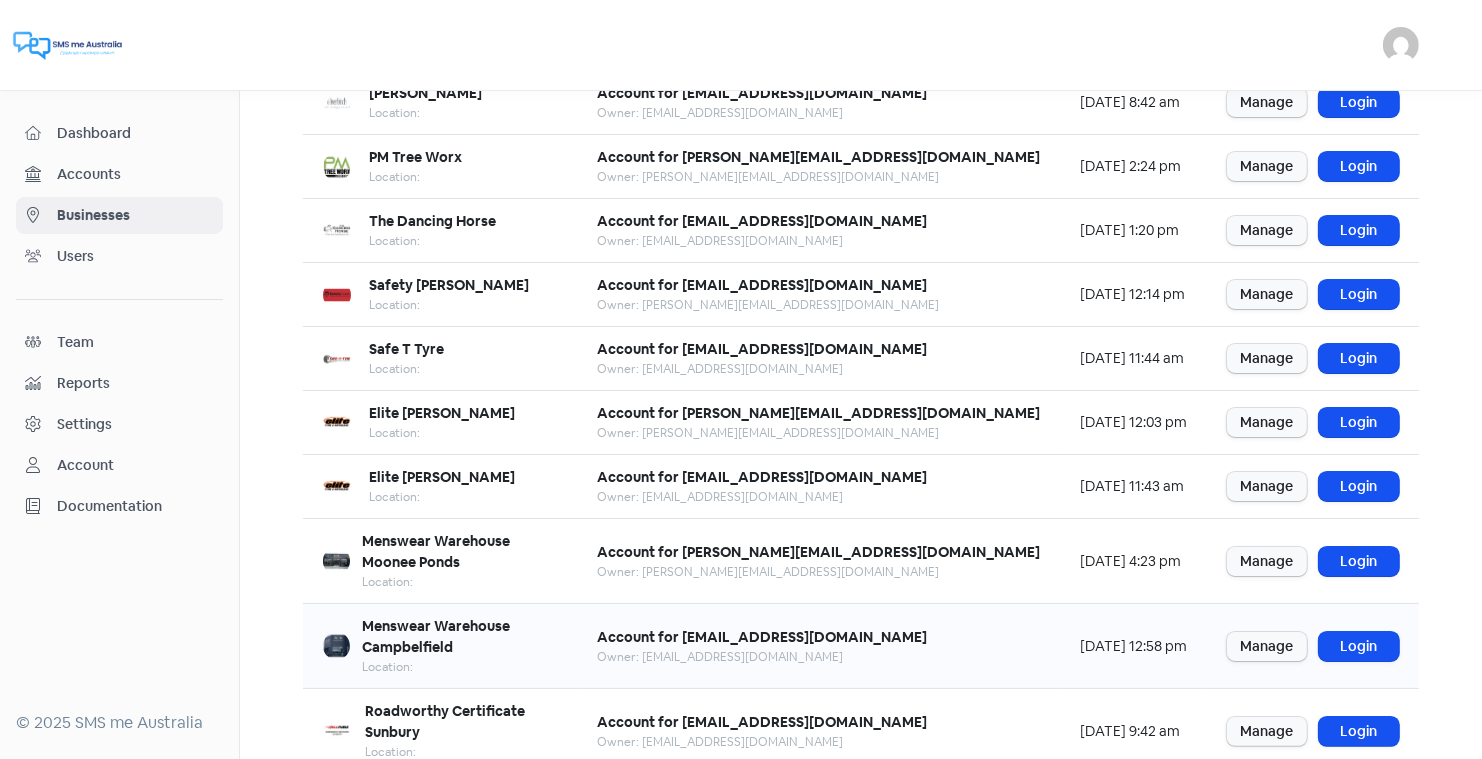 scroll, scrollTop: 194, scrollLeft: 0, axis: vertical 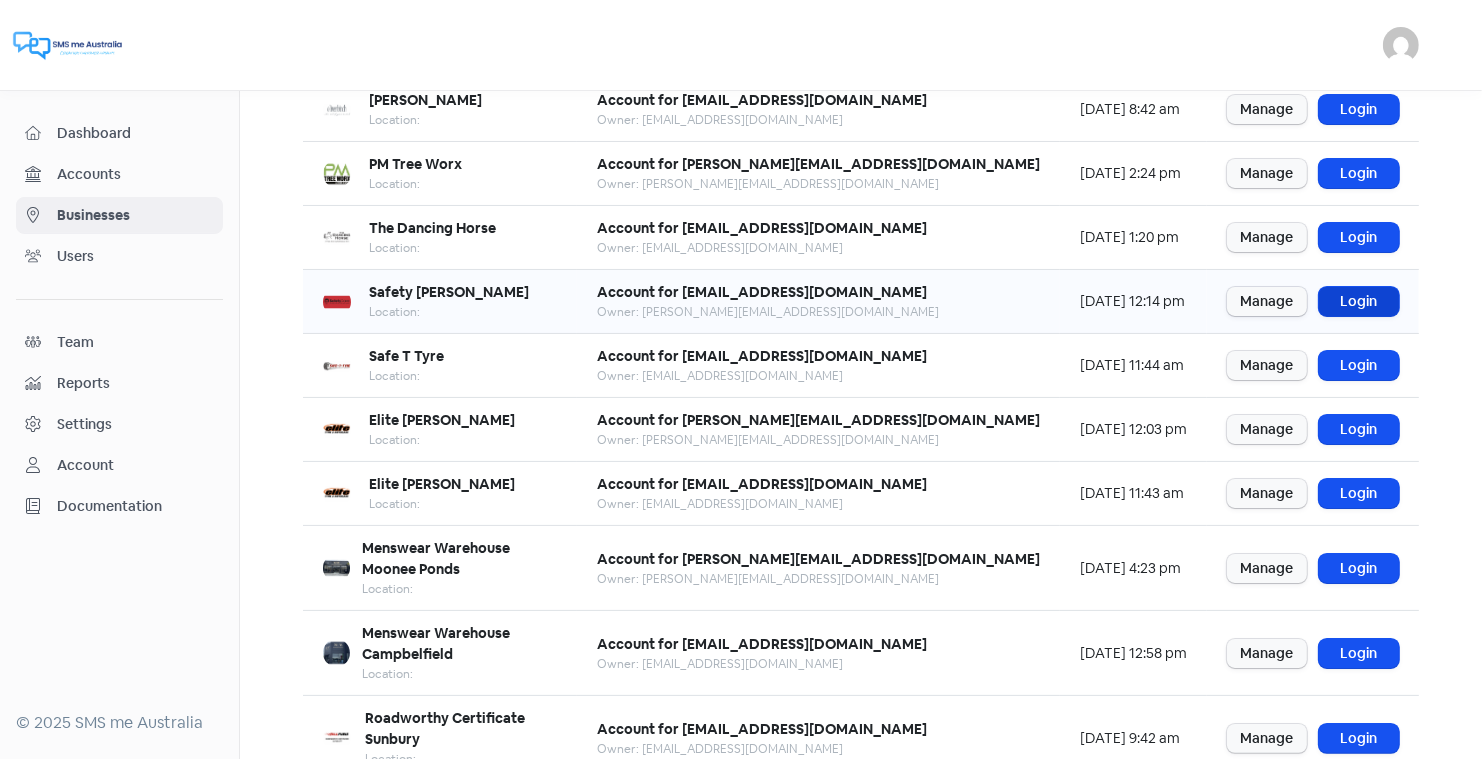 click on "Login" at bounding box center [1359, 301] 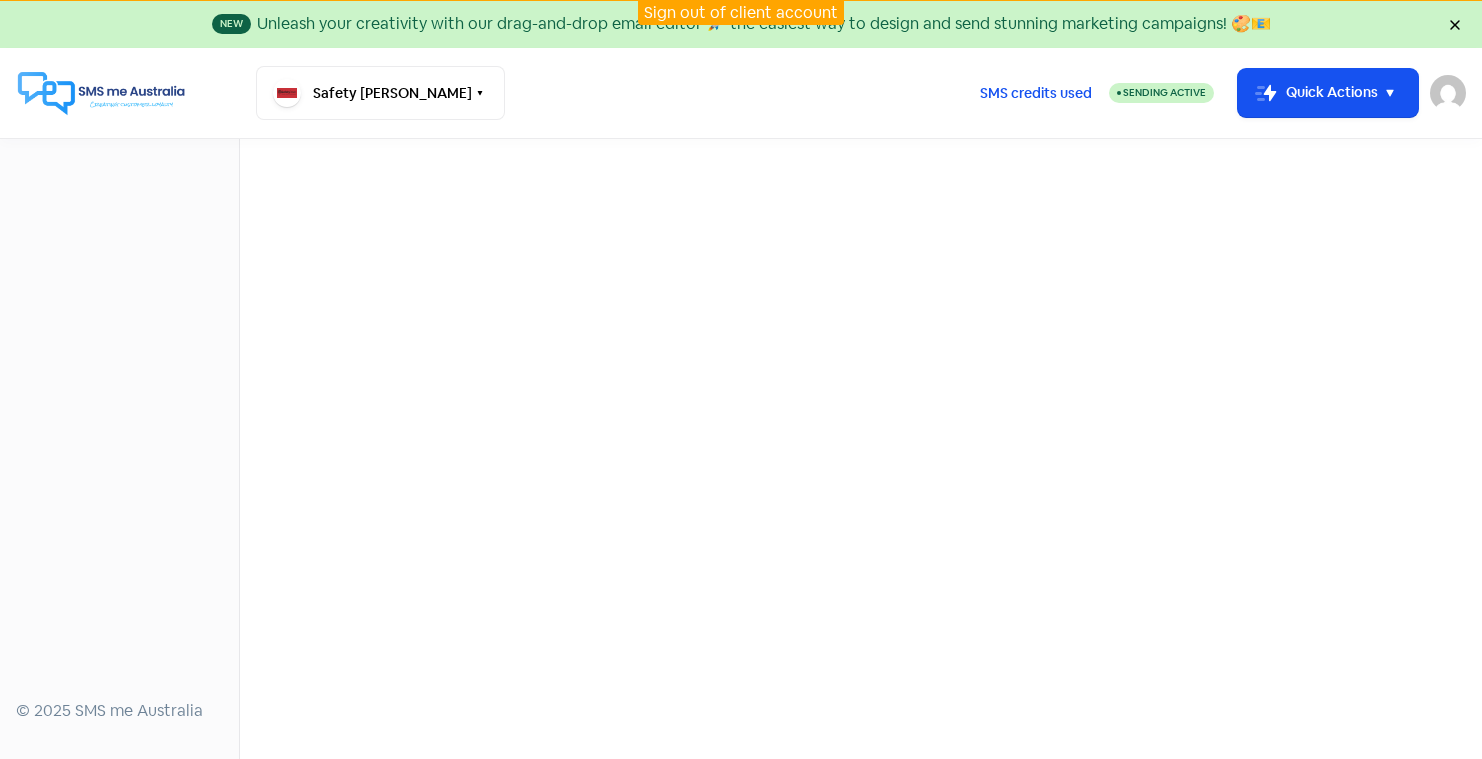 scroll, scrollTop: 0, scrollLeft: 0, axis: both 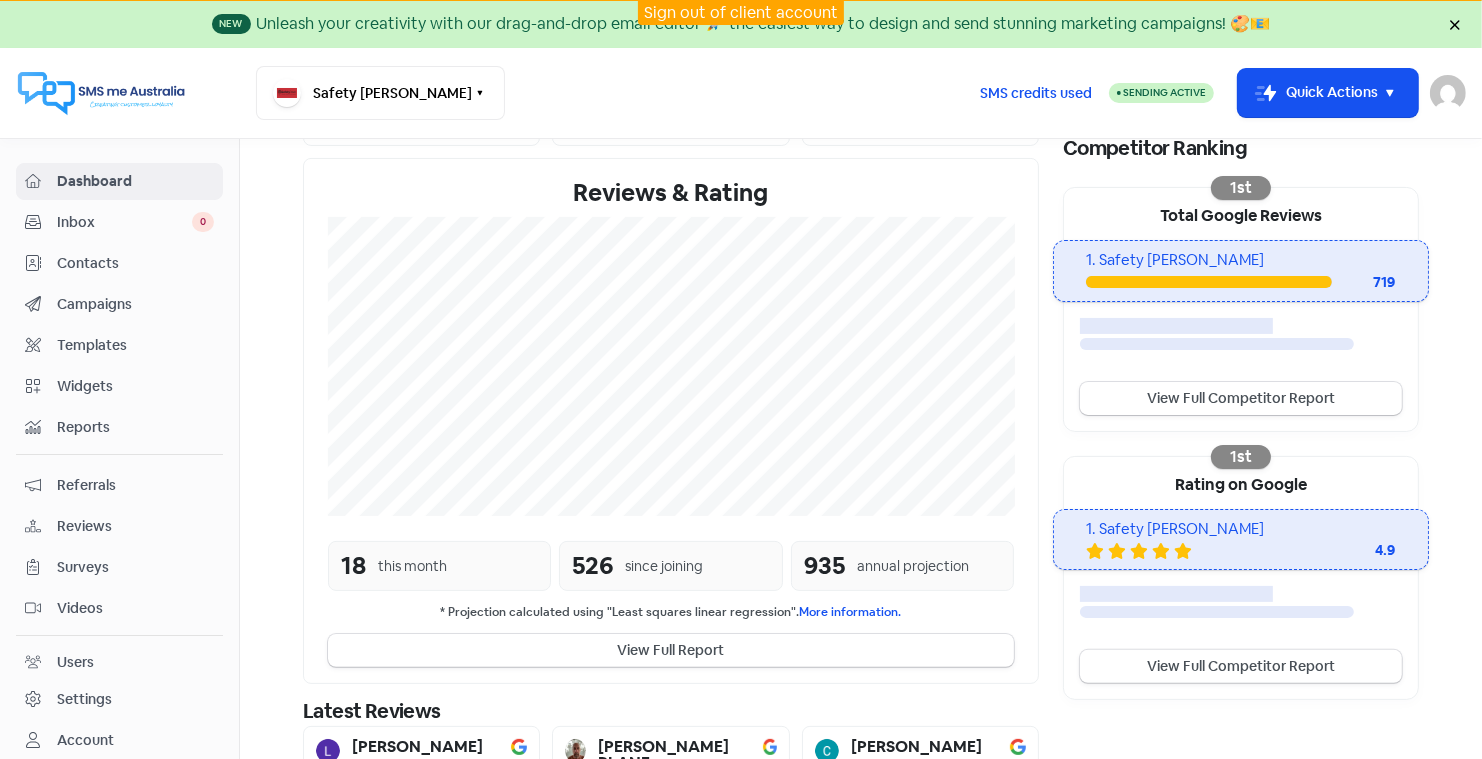 click on "Reviews" at bounding box center (135, 526) 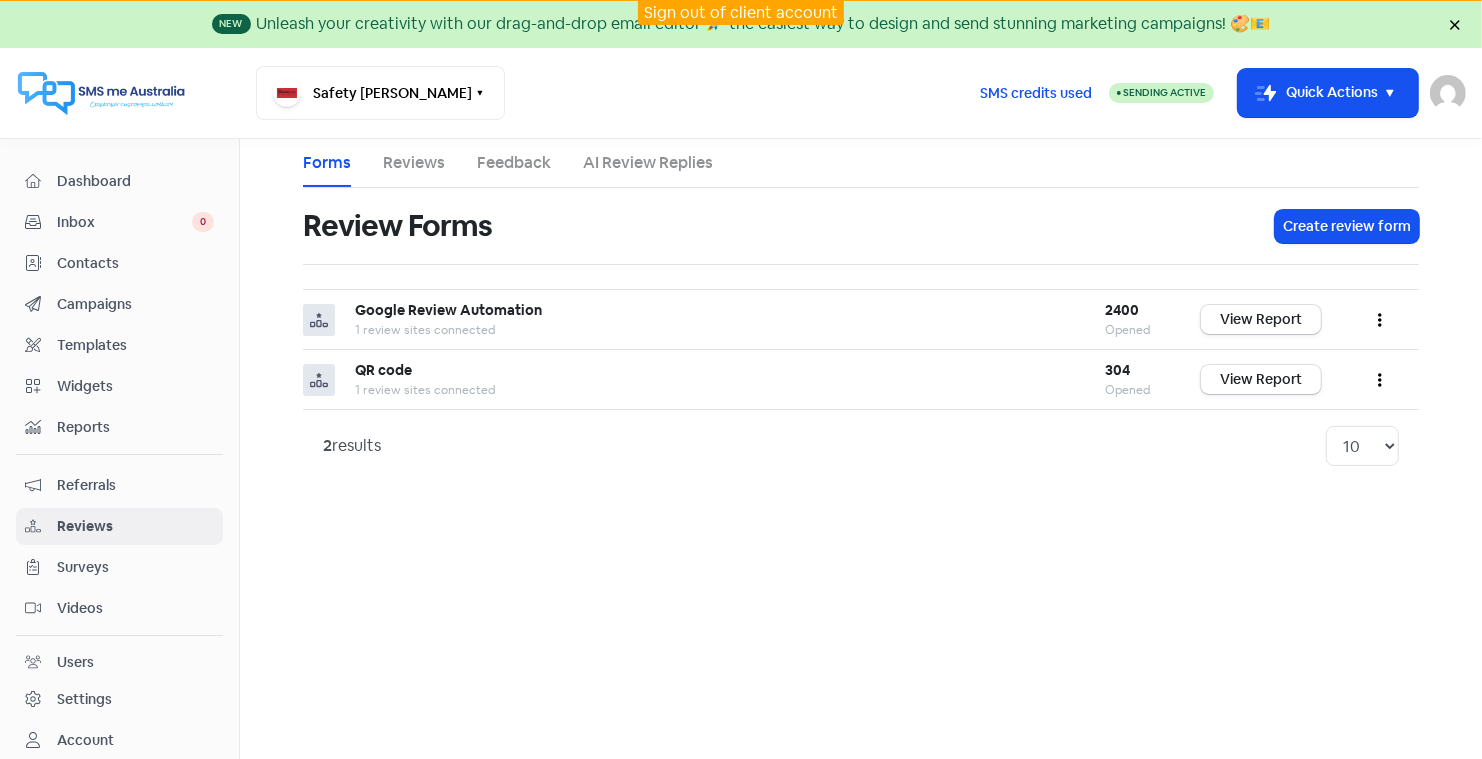 click on "AI Review Replies" at bounding box center (648, 163) 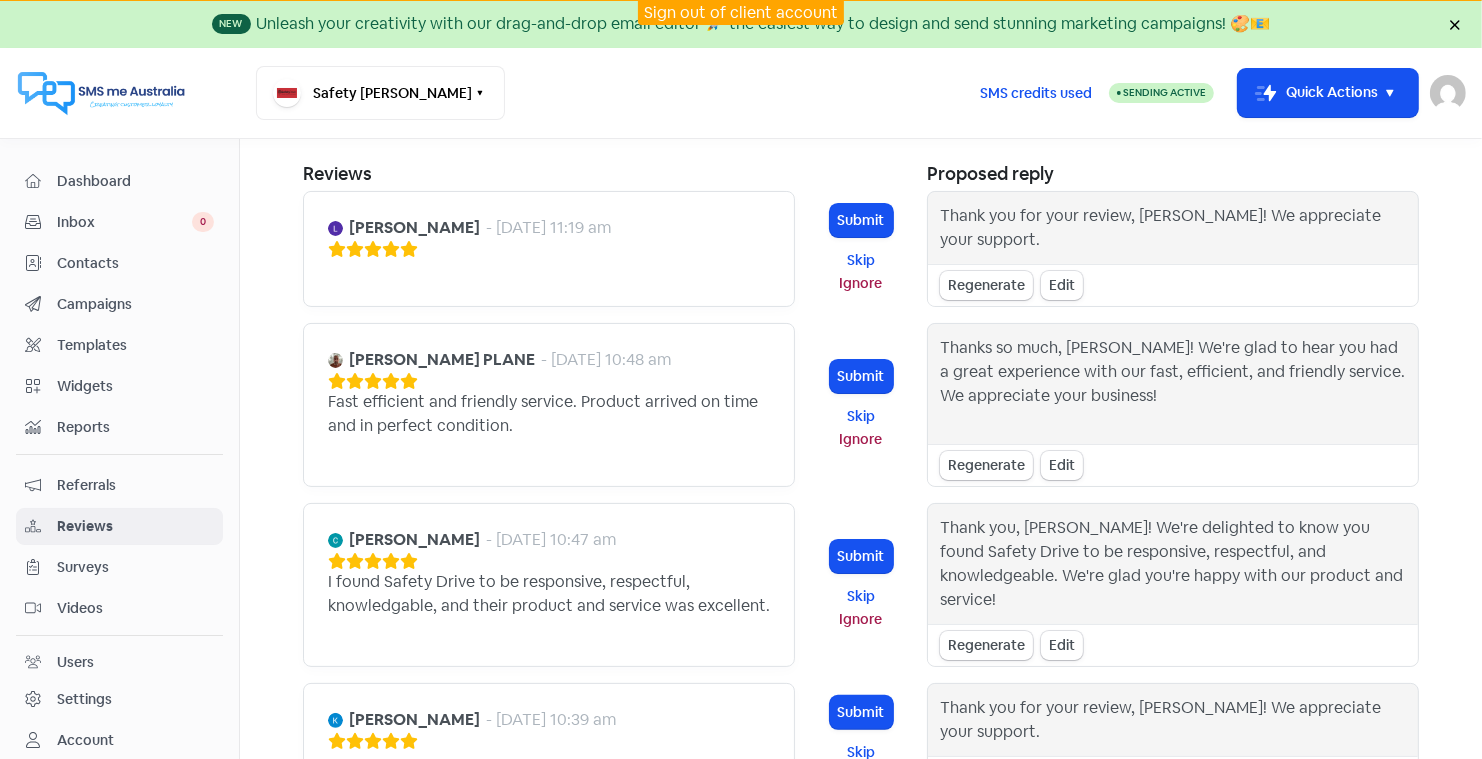 scroll, scrollTop: 0, scrollLeft: 0, axis: both 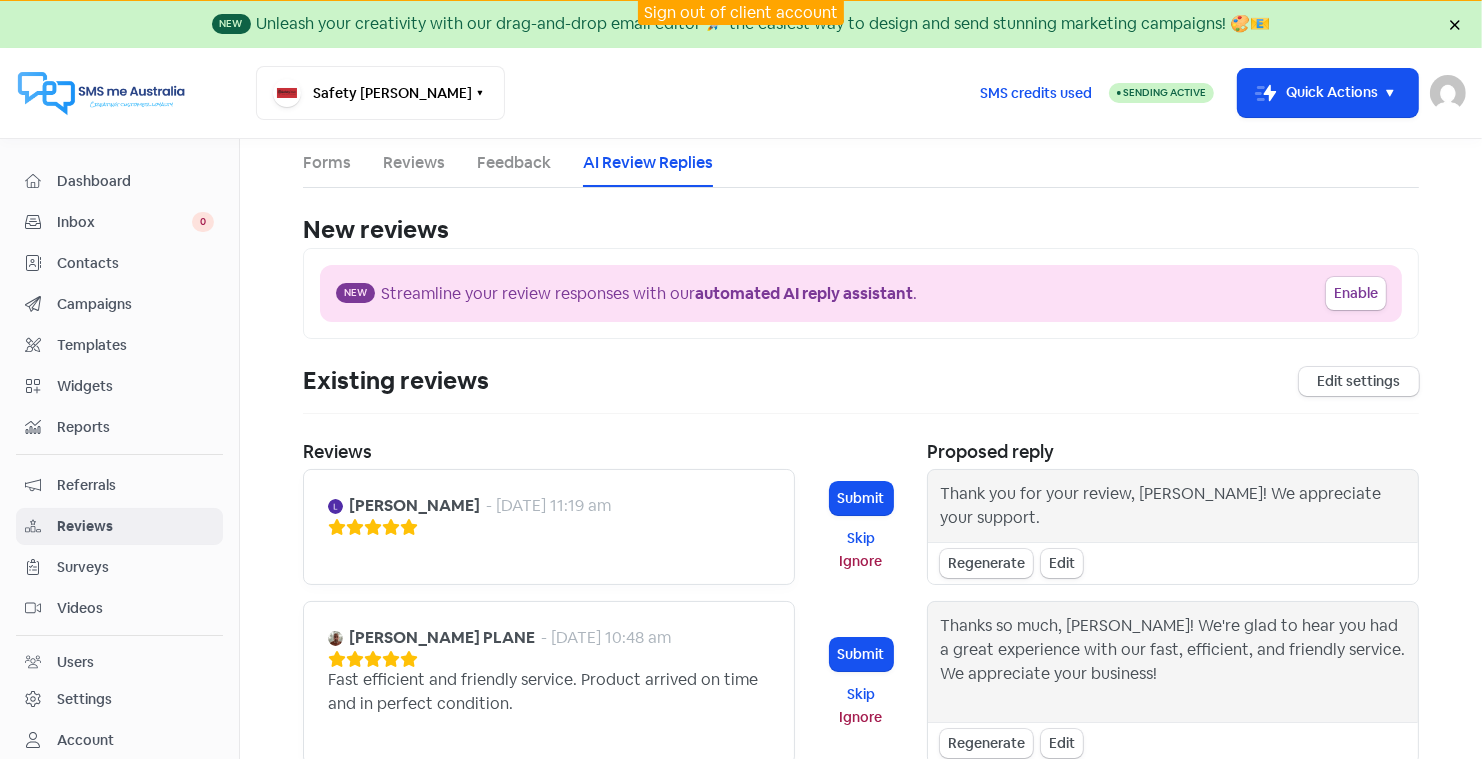 click on "Feedback" at bounding box center (514, 163) 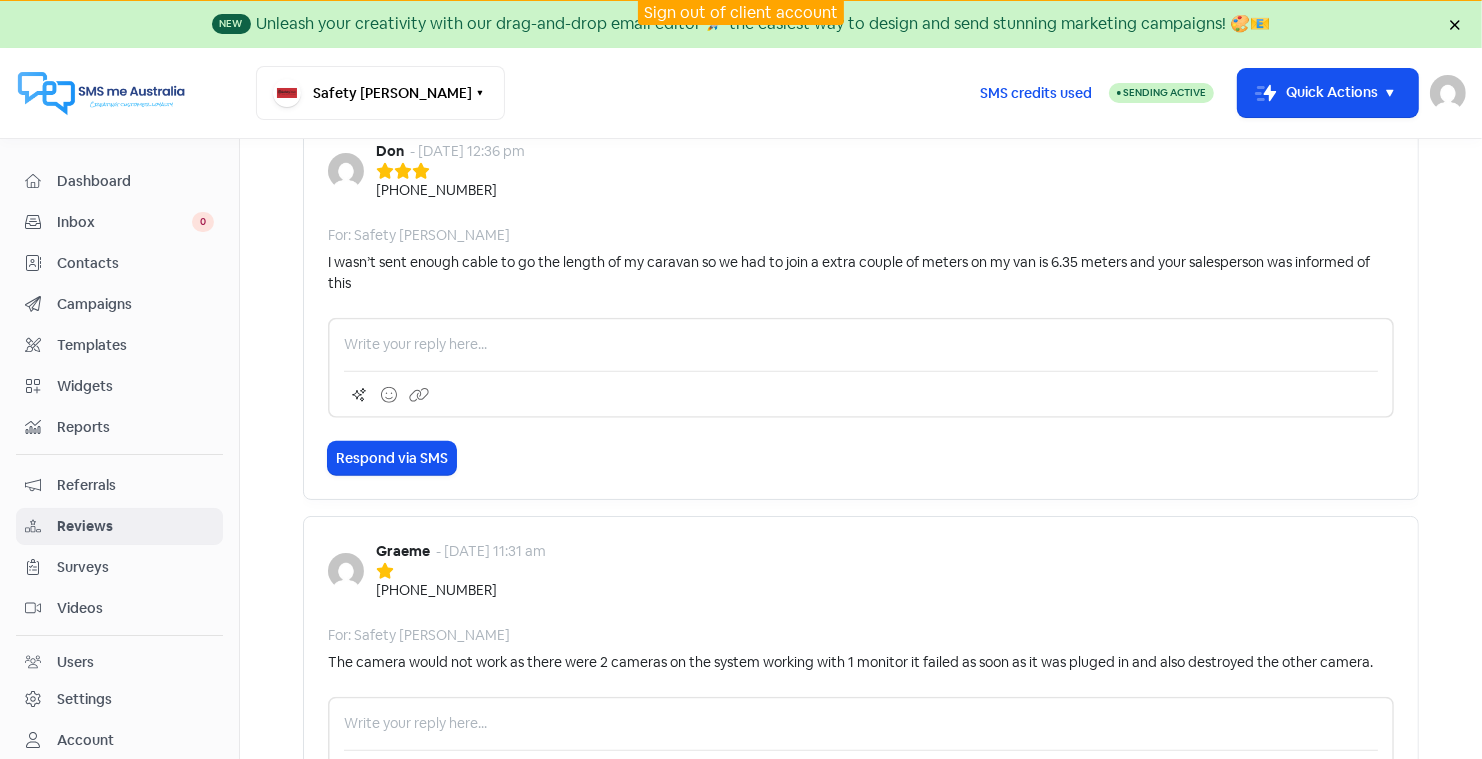 scroll, scrollTop: 1381, scrollLeft: 0, axis: vertical 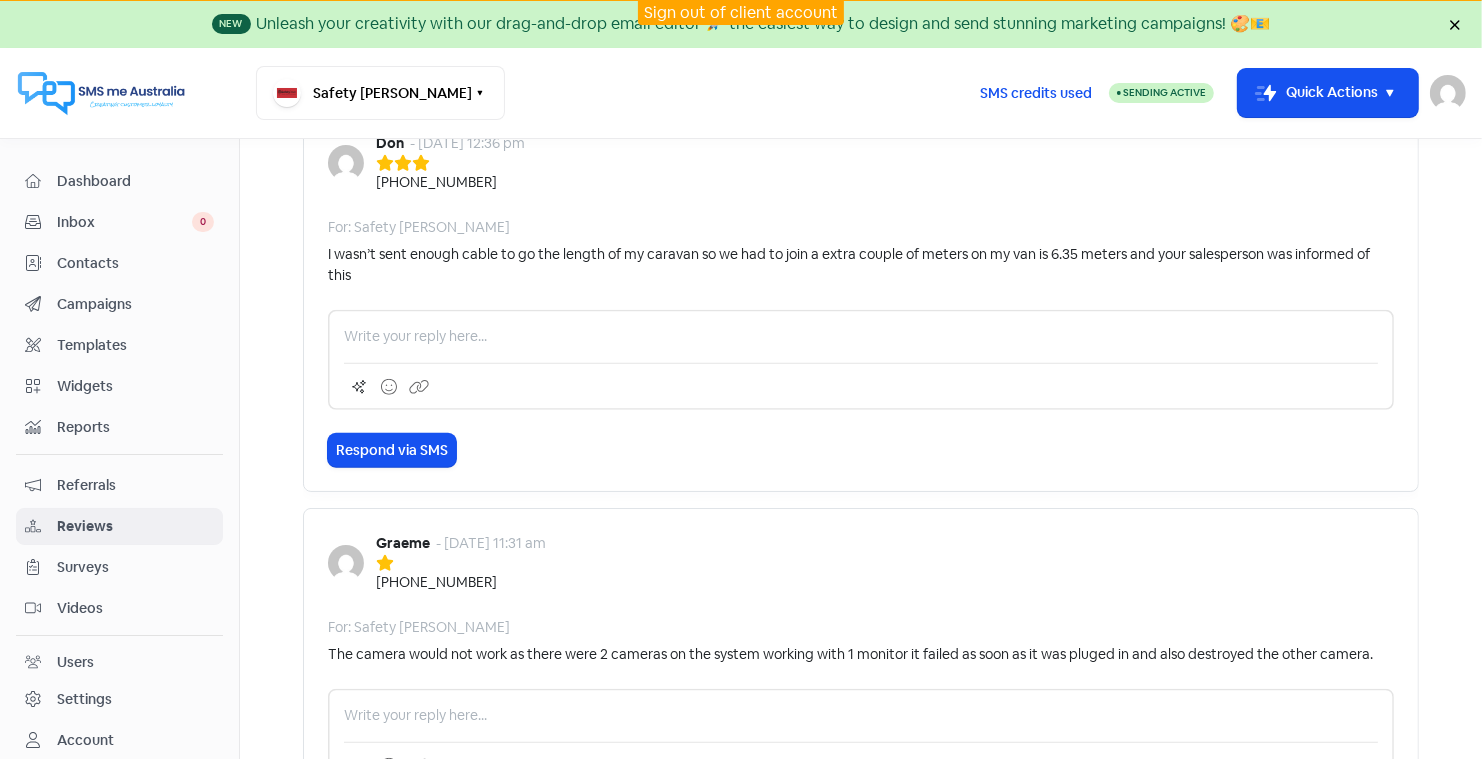 click on "Graeme   - 1 Jul 2025, 11:31 am +61447862672 For: Safety Dave The camera would not work as there were 2 cameras on the system working with 1 monitor it failed as soon as it was pluged in and also destroyed the other camera.   Respond via SMS" at bounding box center [861, 689] 